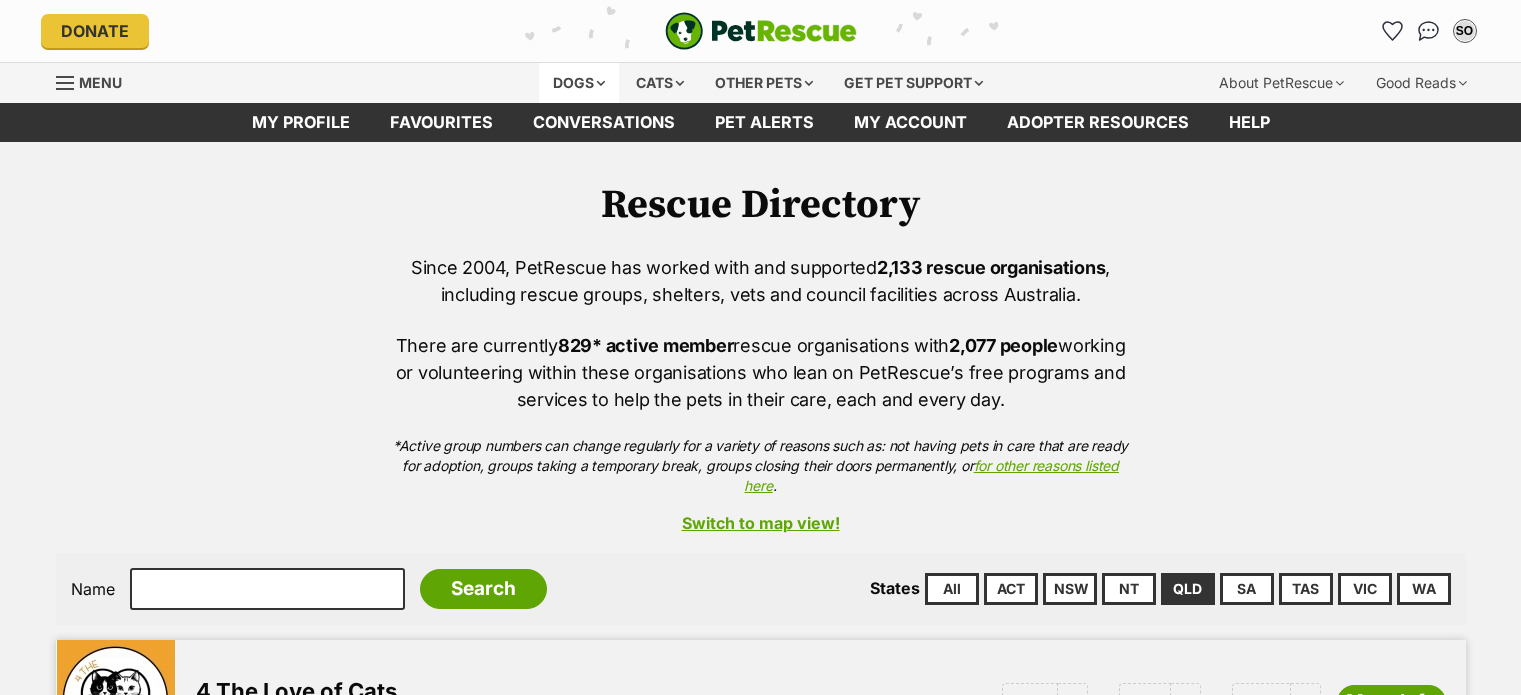 scroll, scrollTop: 0, scrollLeft: 0, axis: both 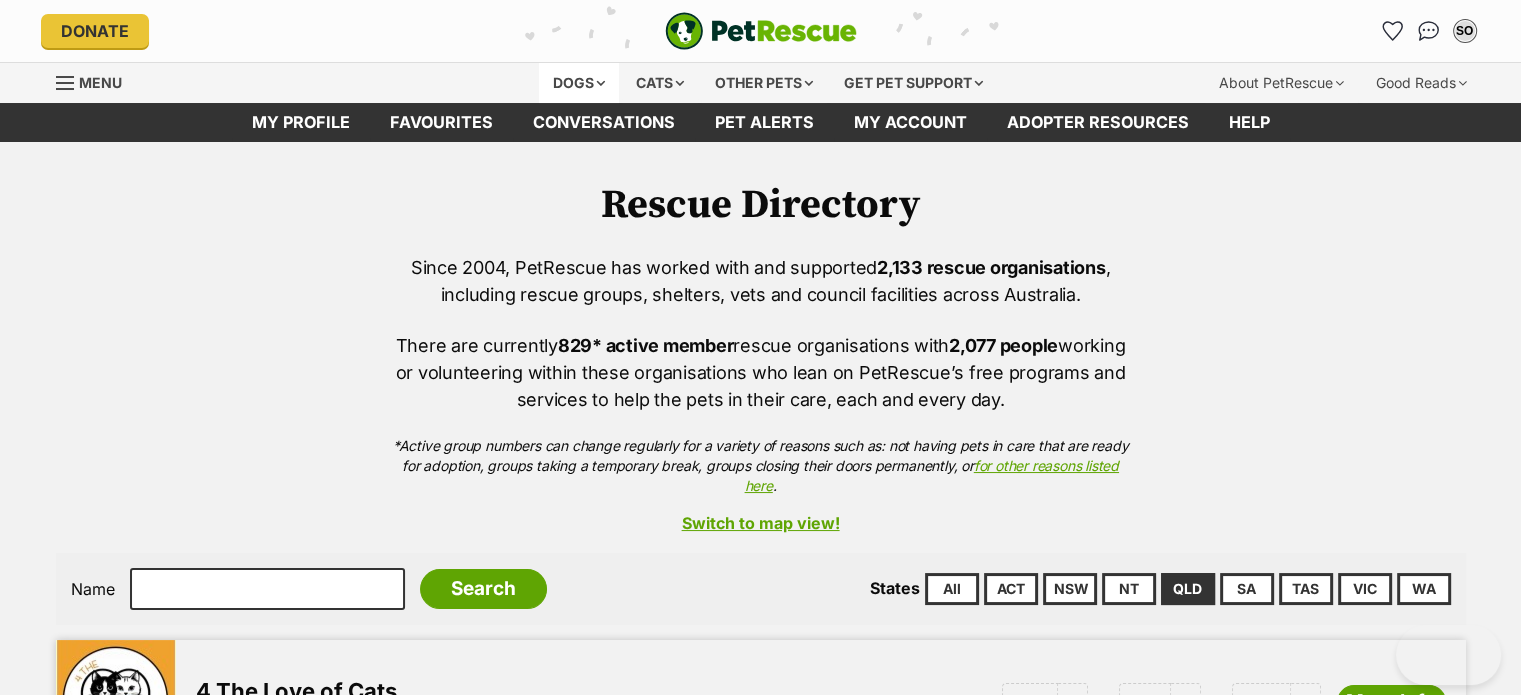click on "Dogs" at bounding box center (579, 83) 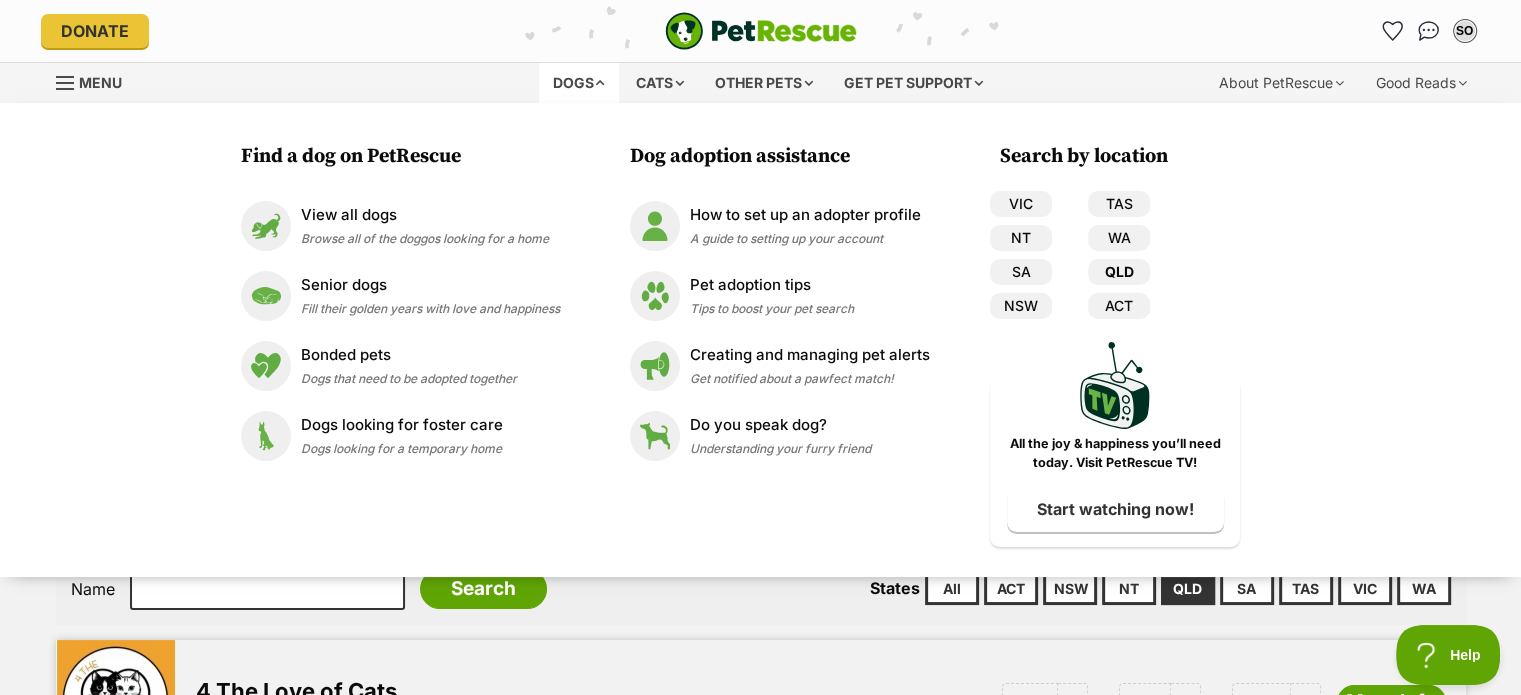 scroll, scrollTop: 0, scrollLeft: 0, axis: both 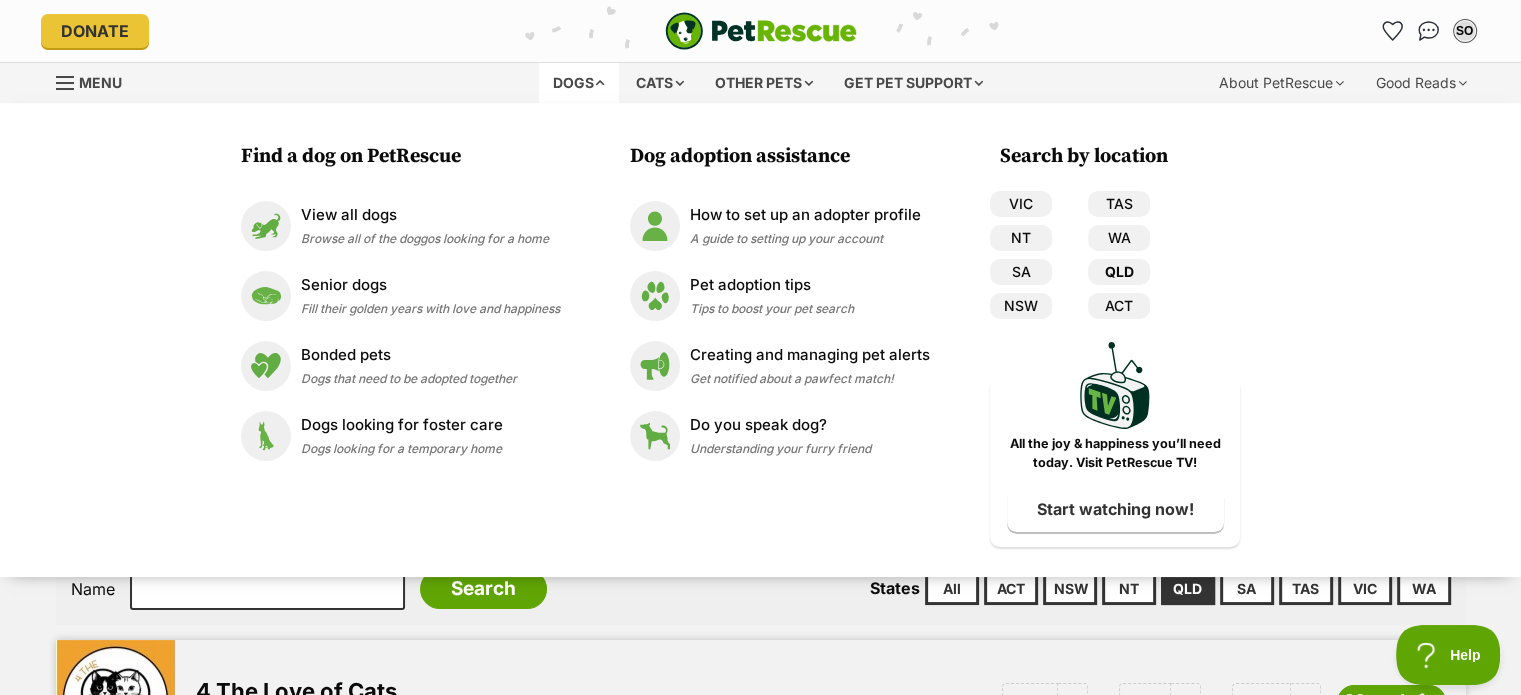 click on "QLD" at bounding box center [1119, 272] 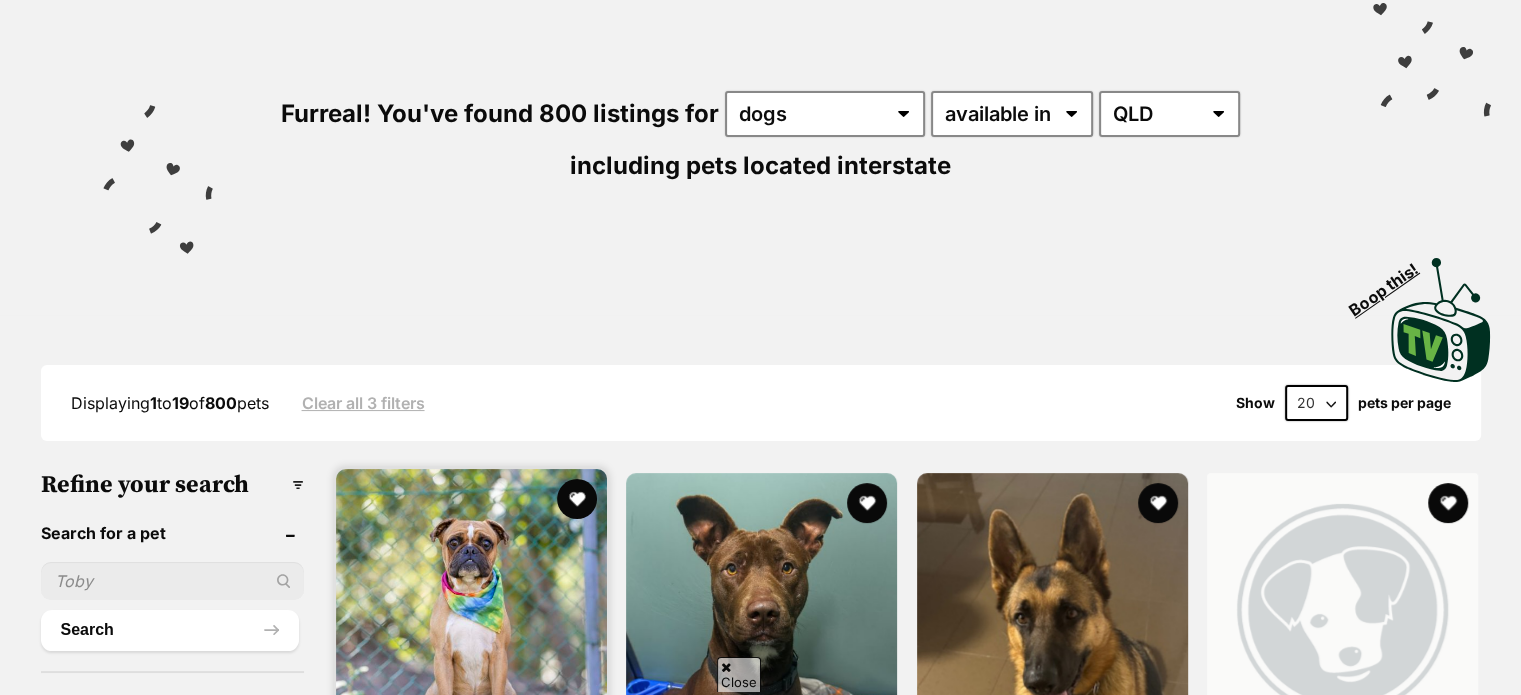 scroll, scrollTop: 352, scrollLeft: 0, axis: vertical 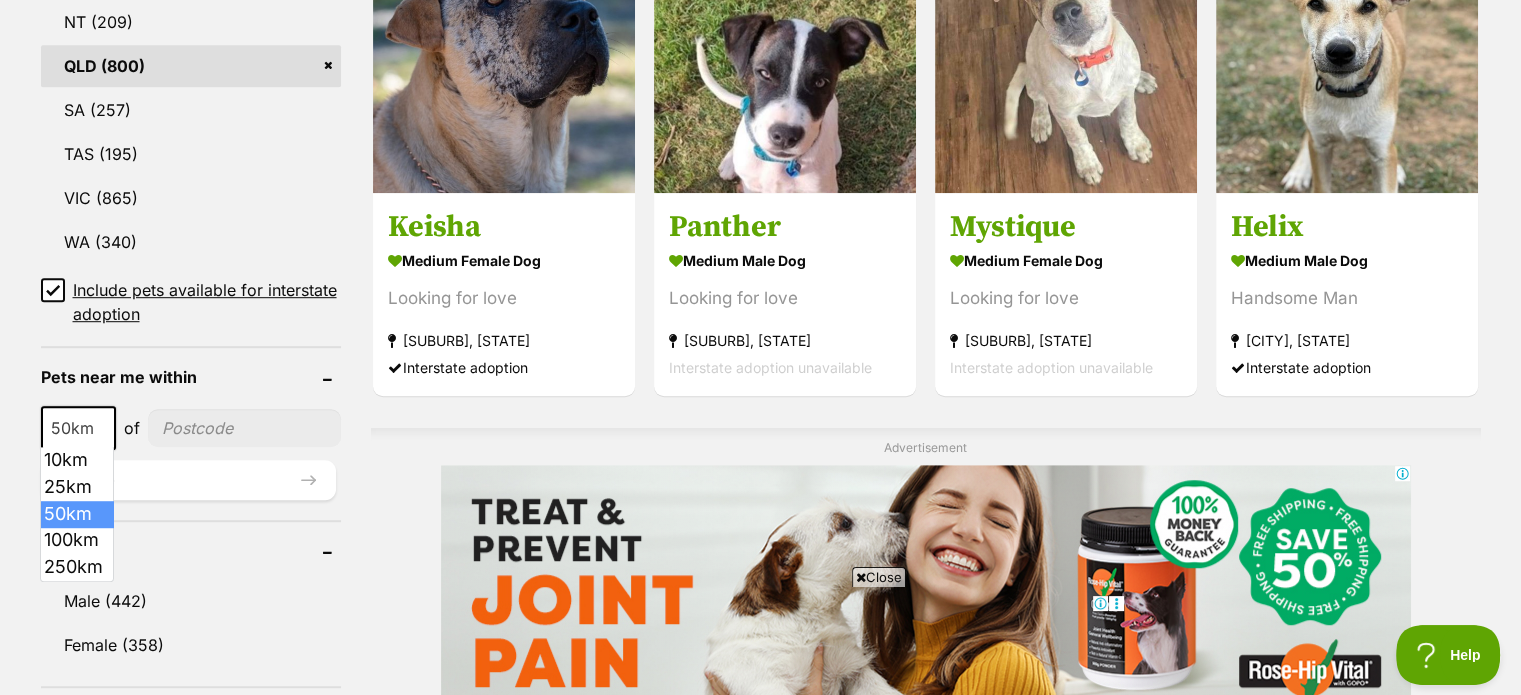click at bounding box center (103, 429) 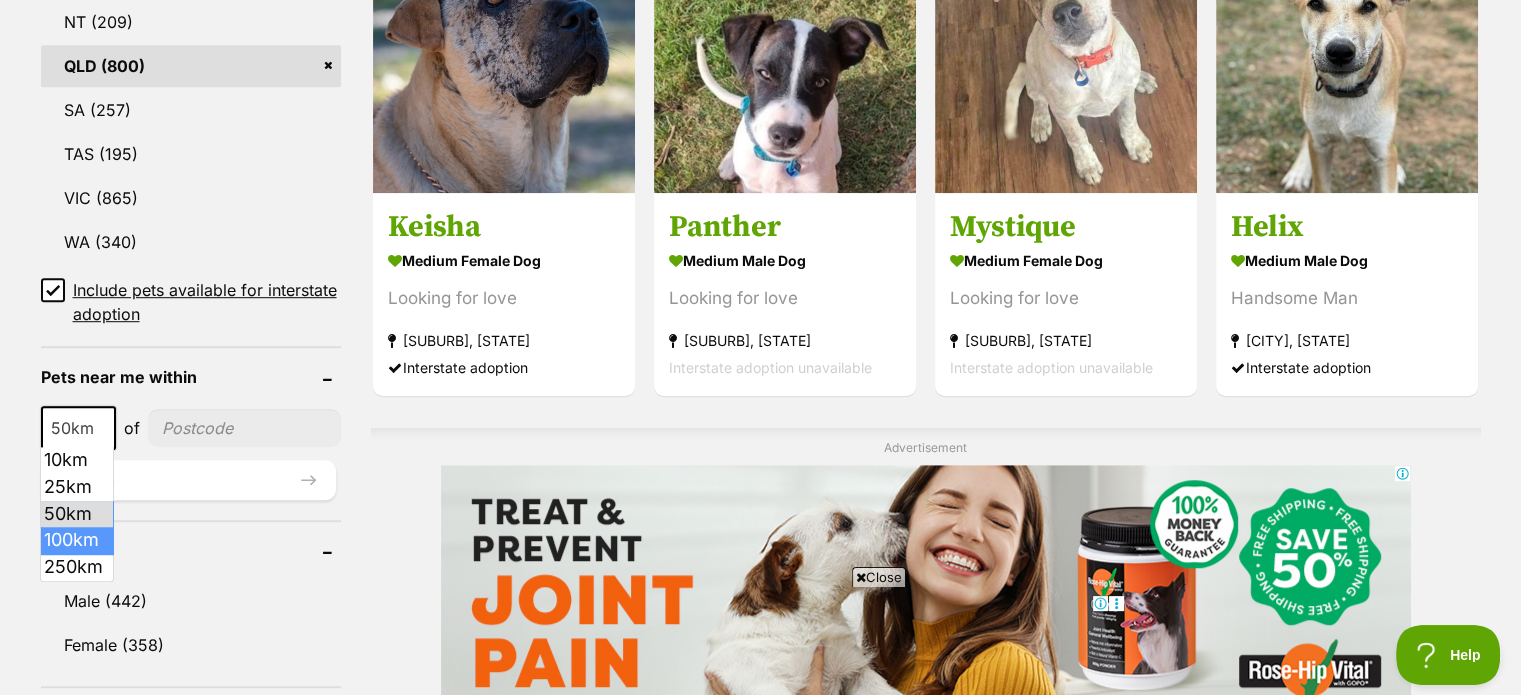 select on "100" 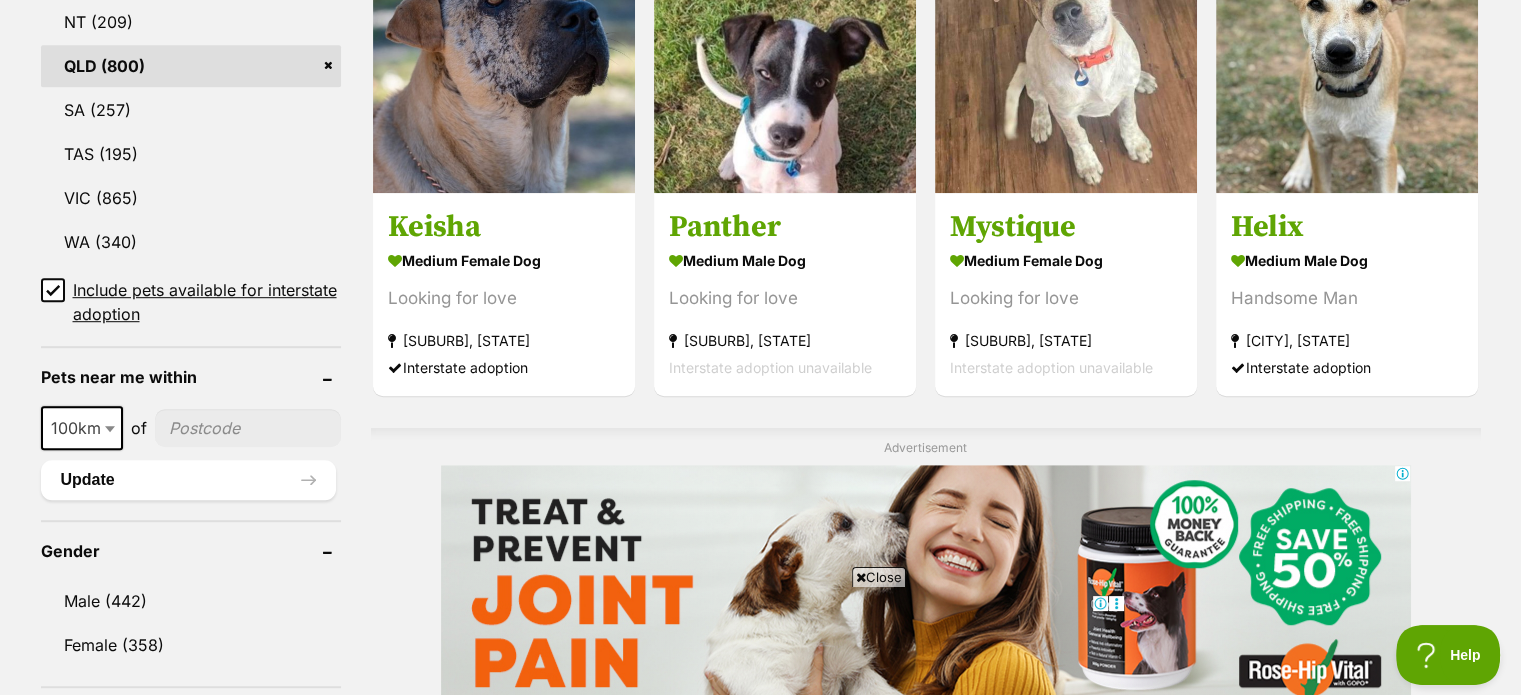 click at bounding box center (248, 428) 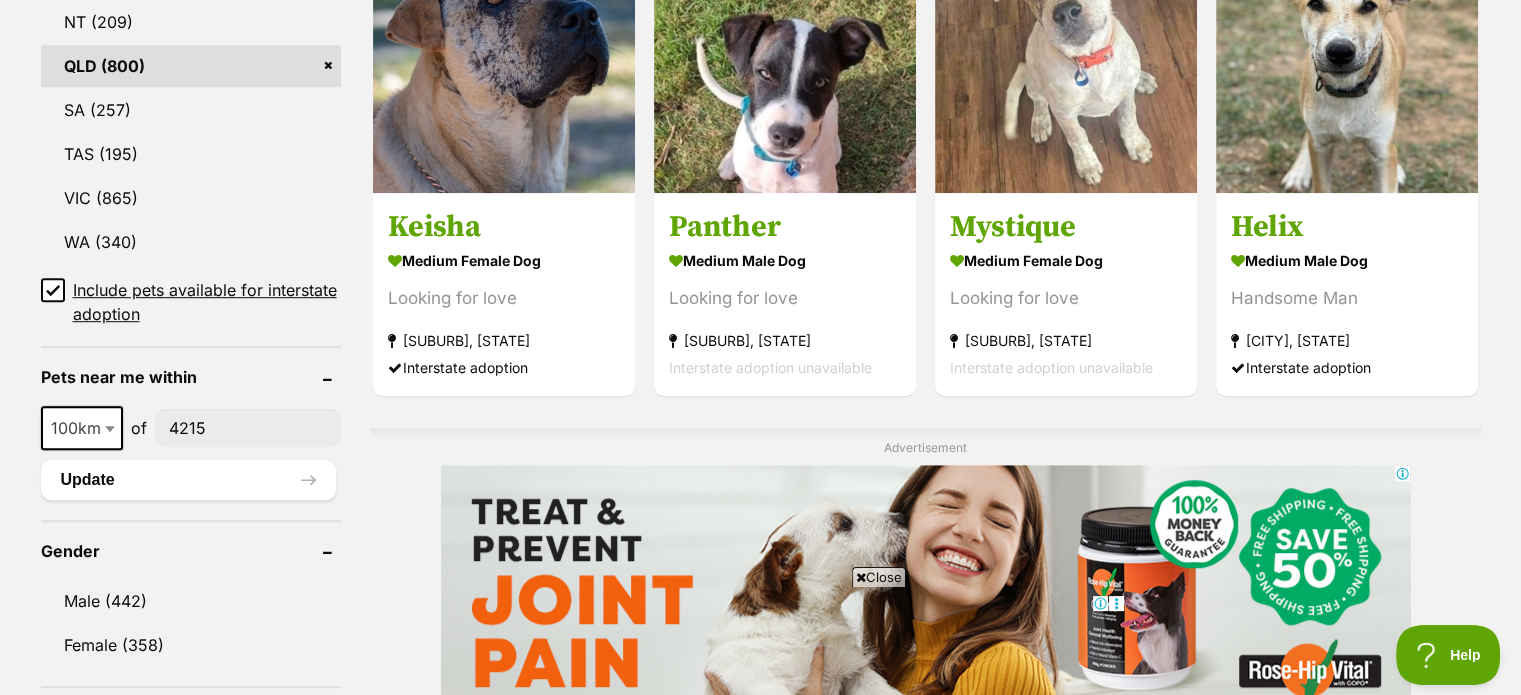 scroll, scrollTop: 1300, scrollLeft: 0, axis: vertical 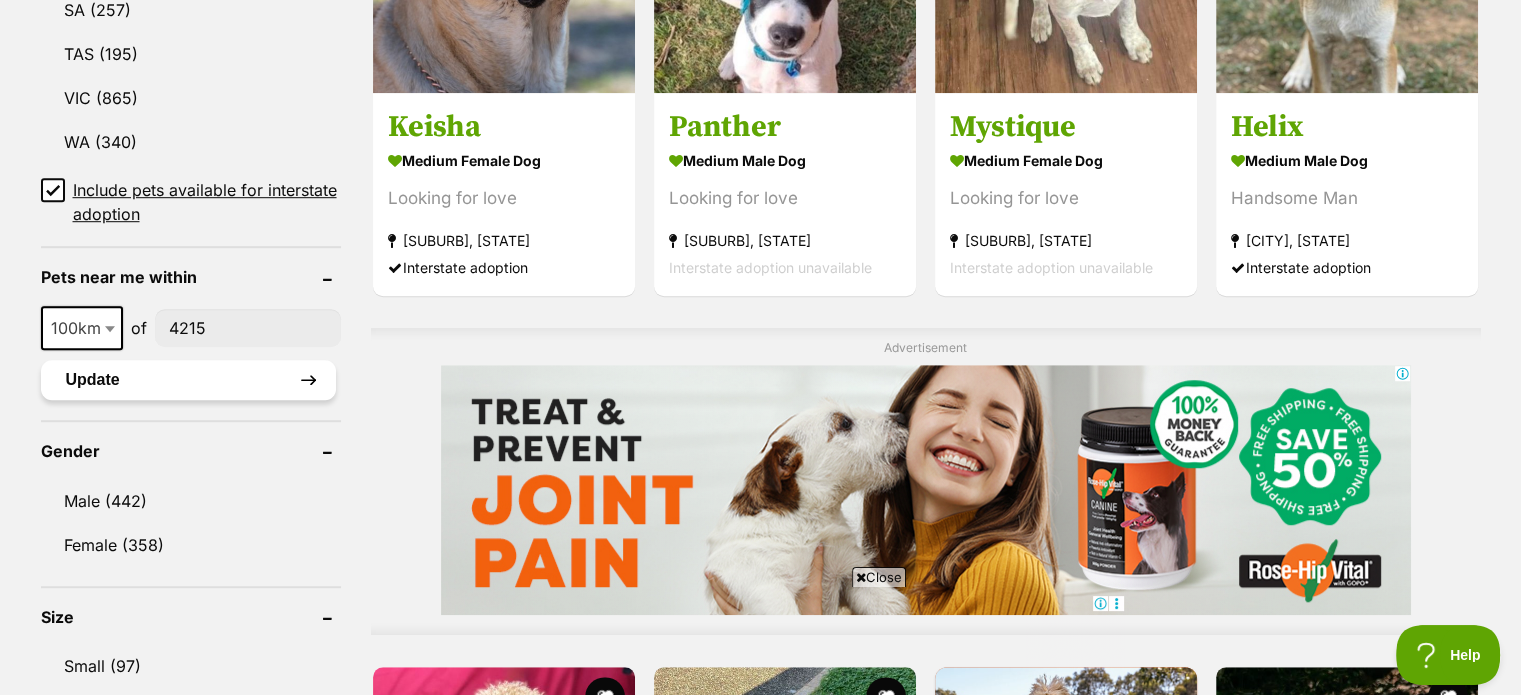 type on "4215" 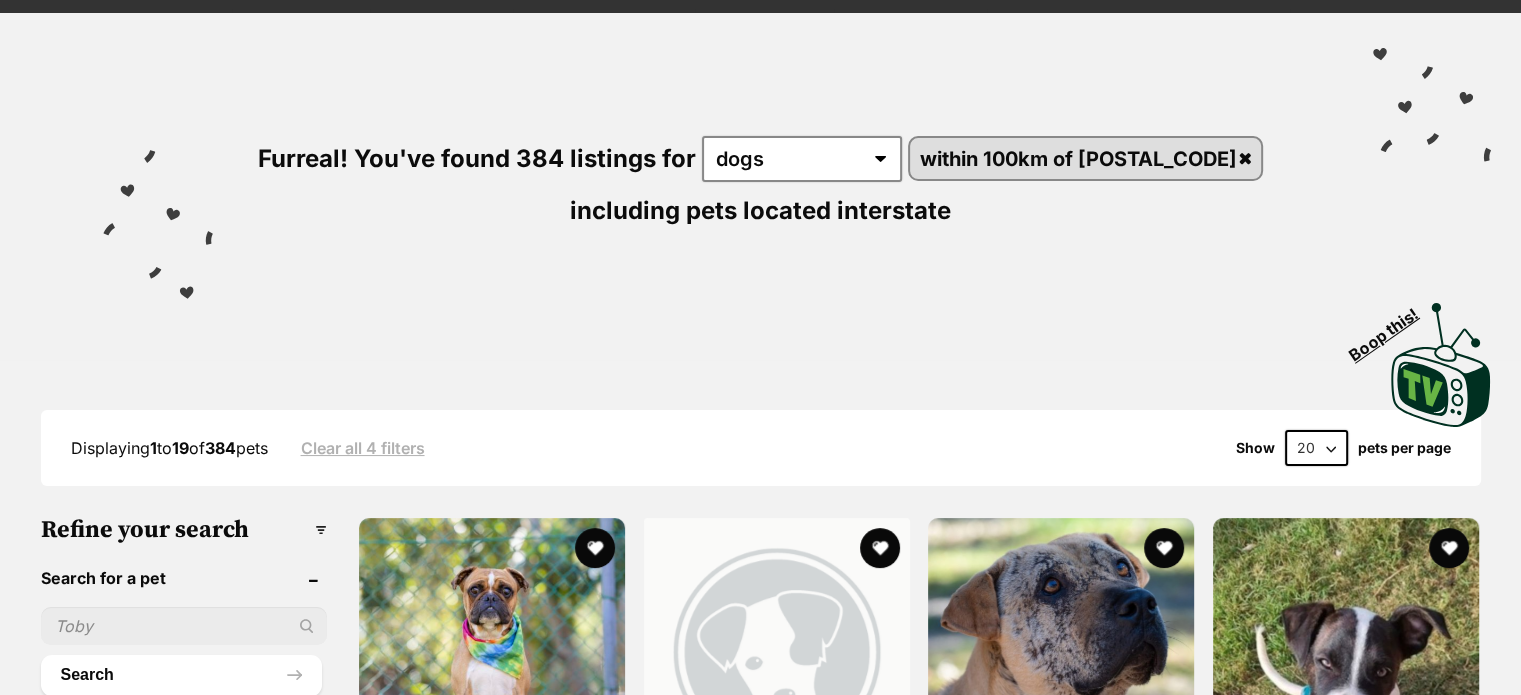 scroll, scrollTop: 500, scrollLeft: 0, axis: vertical 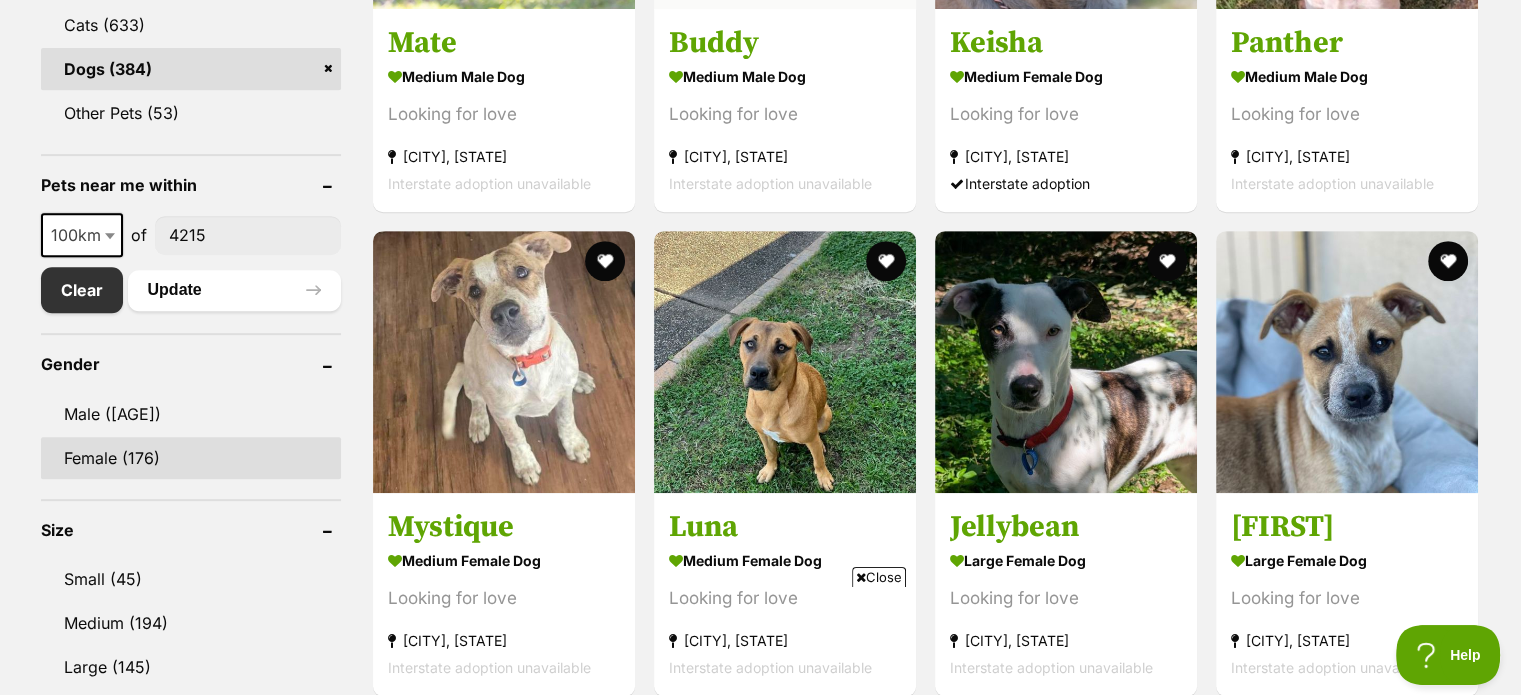 click on "Female (176)" at bounding box center (191, 458) 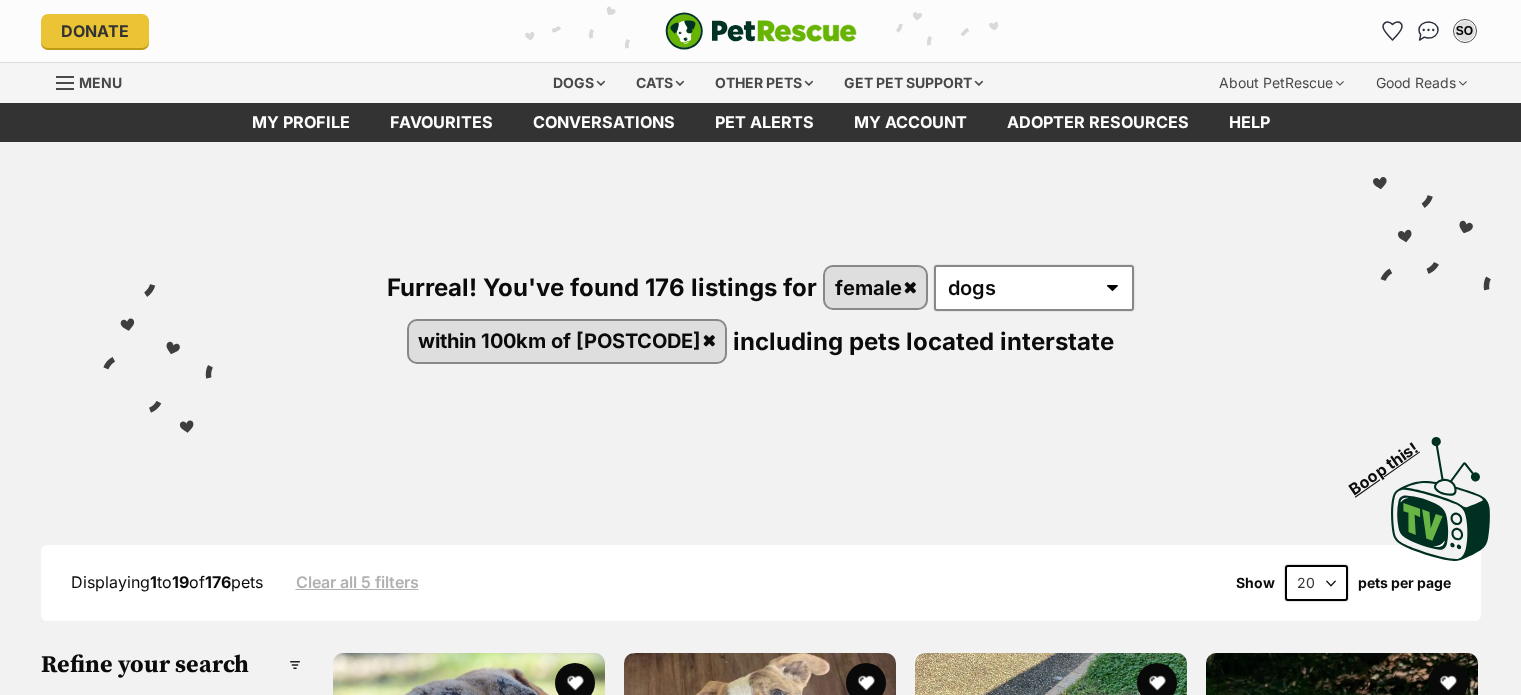 scroll, scrollTop: 0, scrollLeft: 0, axis: both 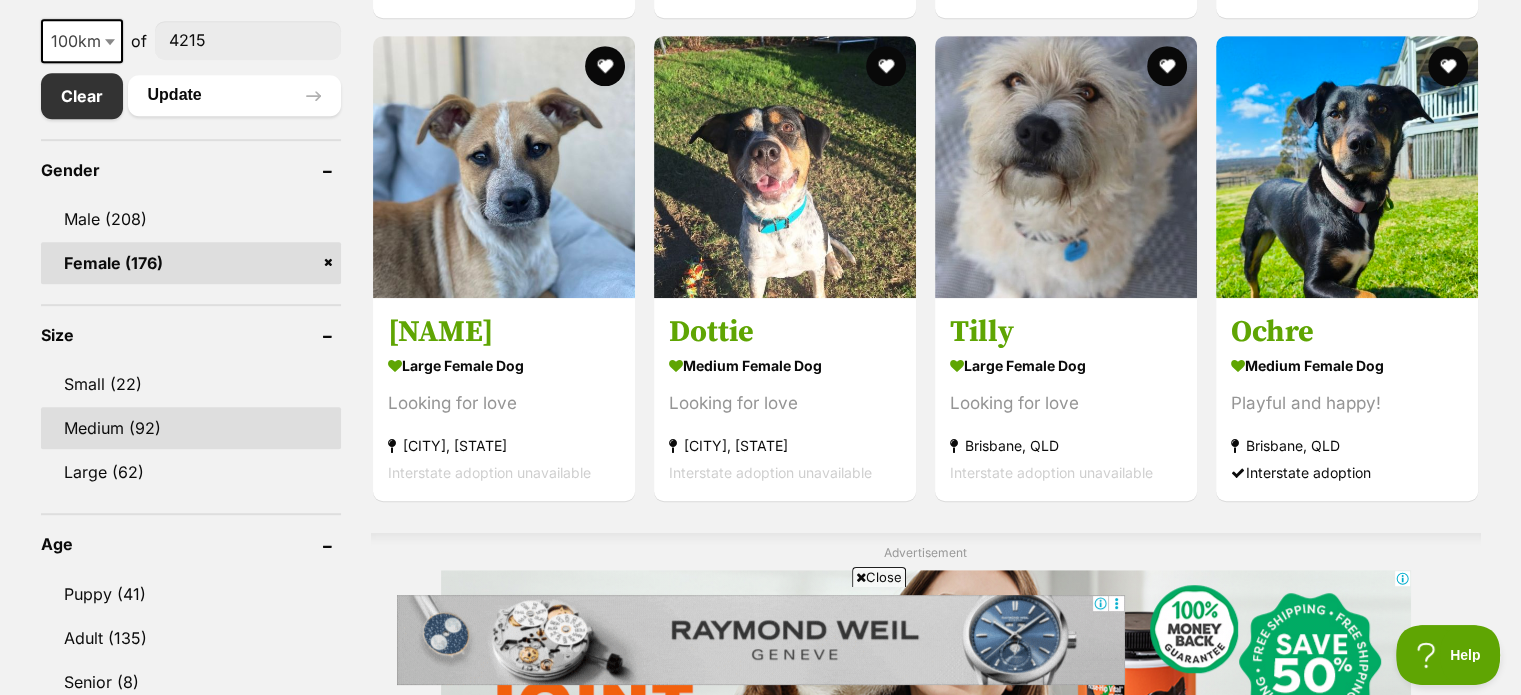 click on "Medium (92)" at bounding box center (191, 428) 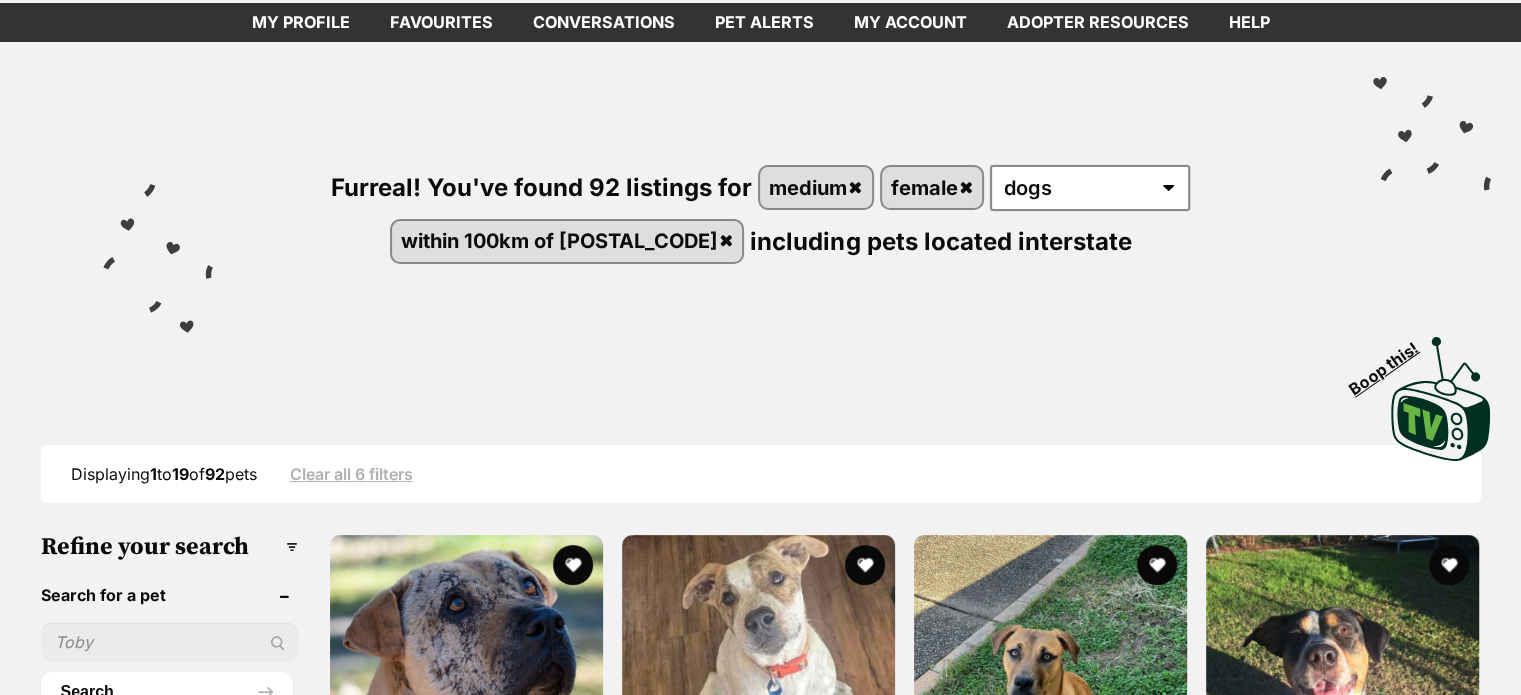 scroll, scrollTop: 100, scrollLeft: 0, axis: vertical 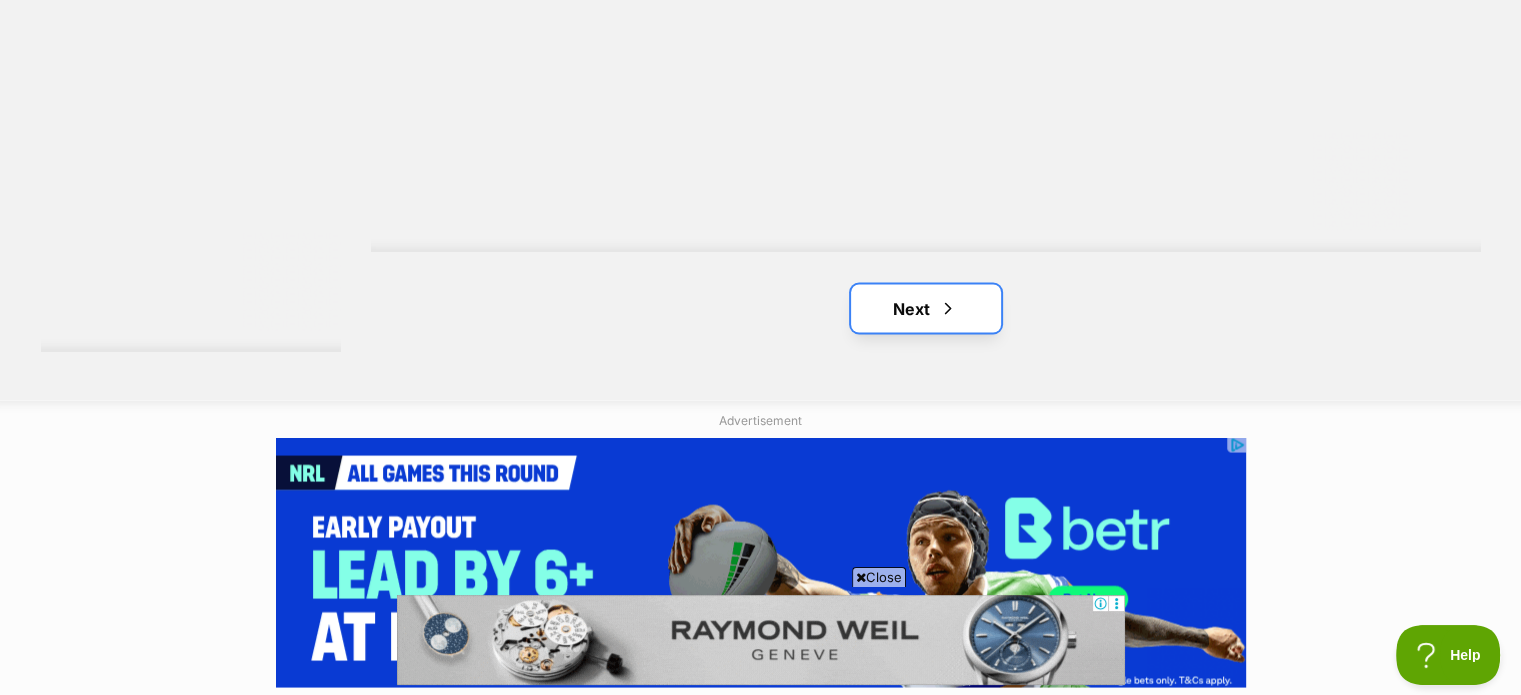 click on "Next" at bounding box center (926, 308) 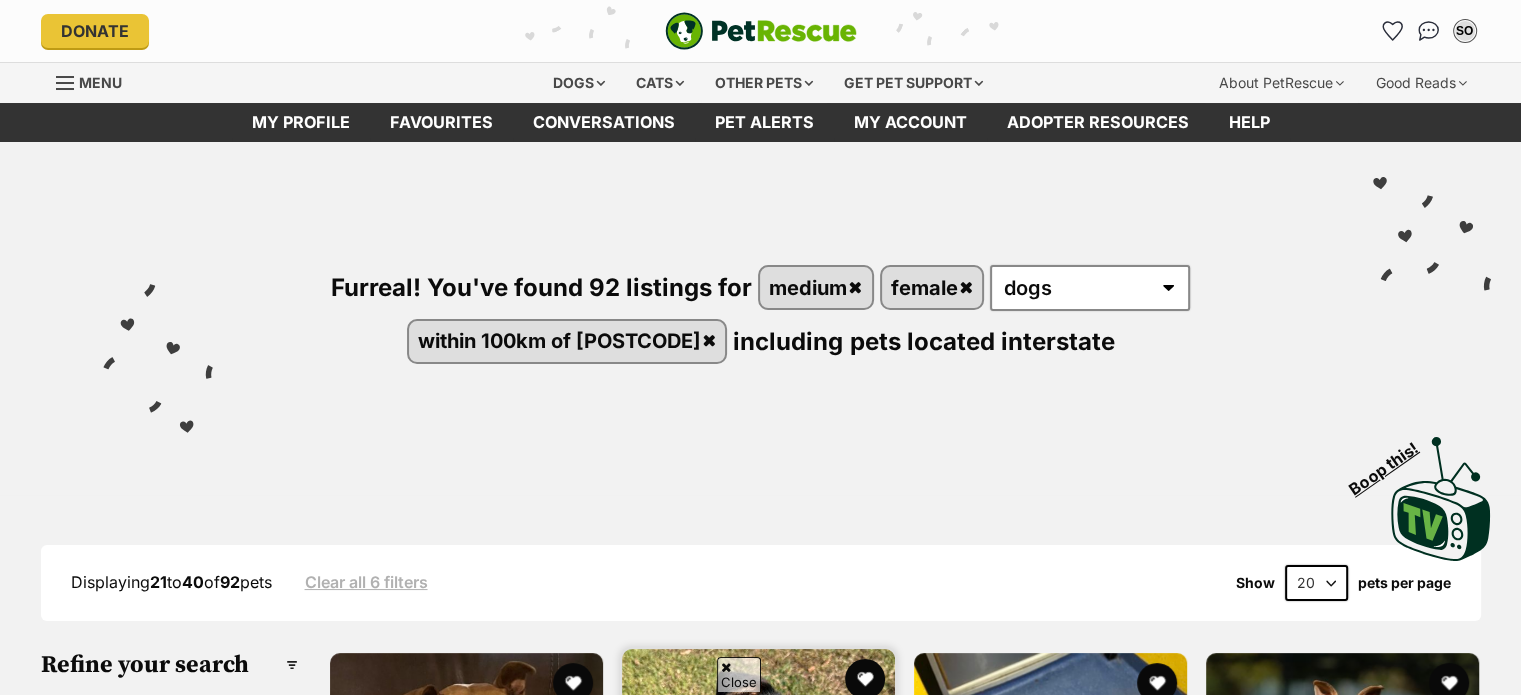 scroll, scrollTop: 367, scrollLeft: 0, axis: vertical 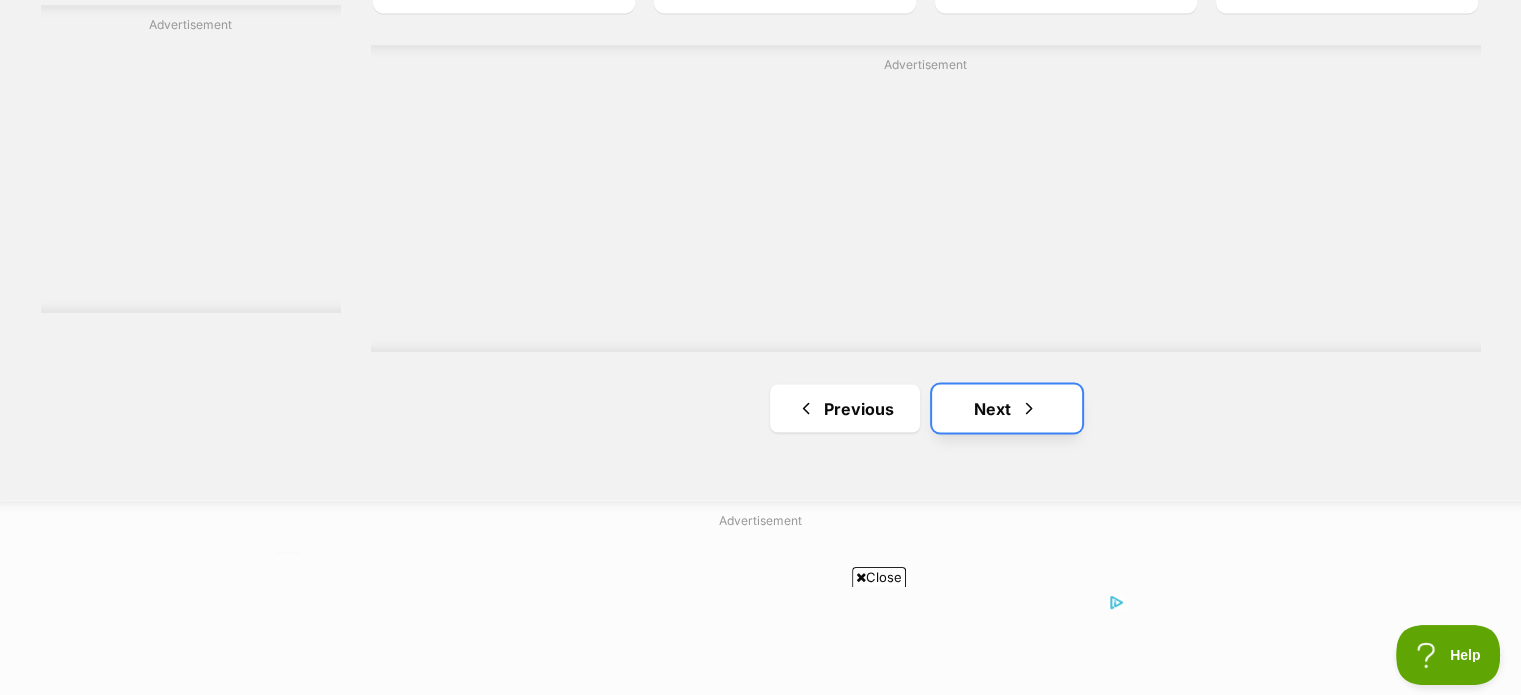 click on "Next" at bounding box center [1007, 408] 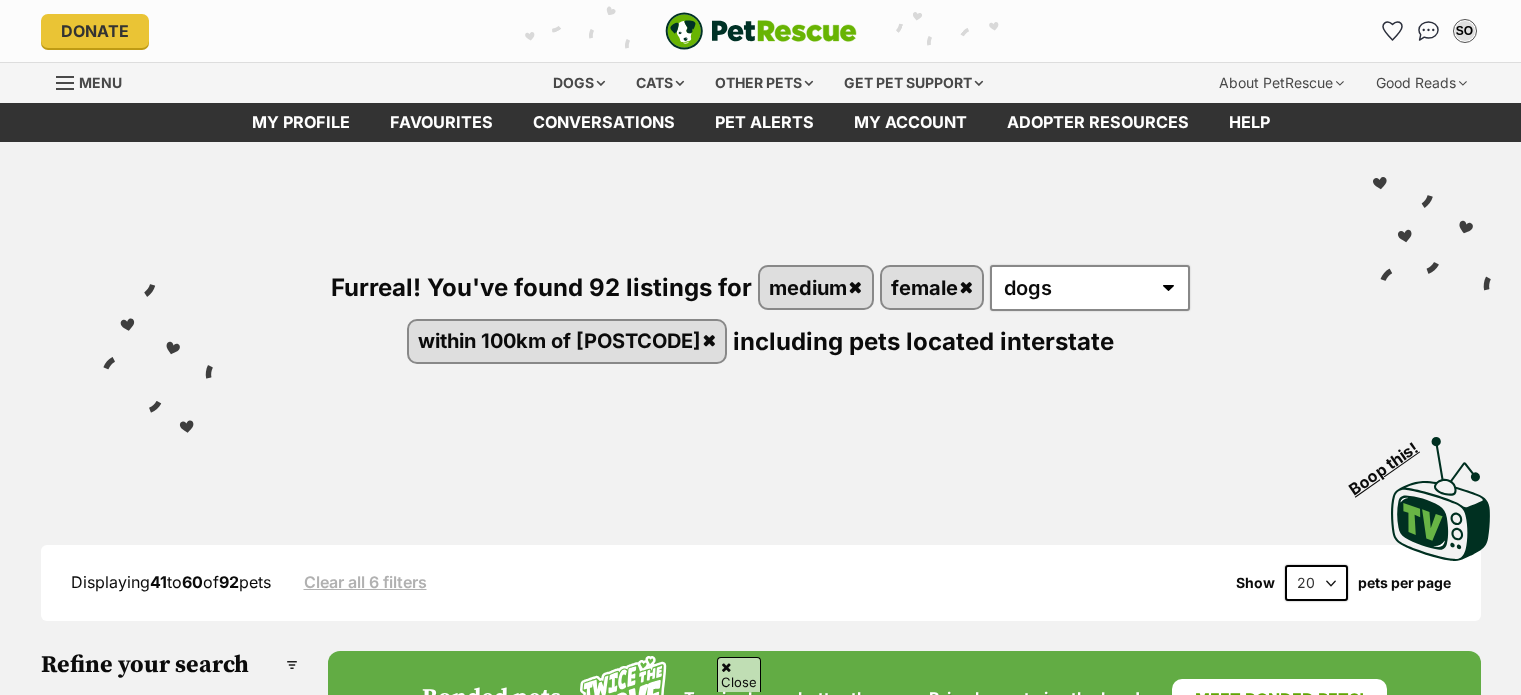scroll, scrollTop: 400, scrollLeft: 0, axis: vertical 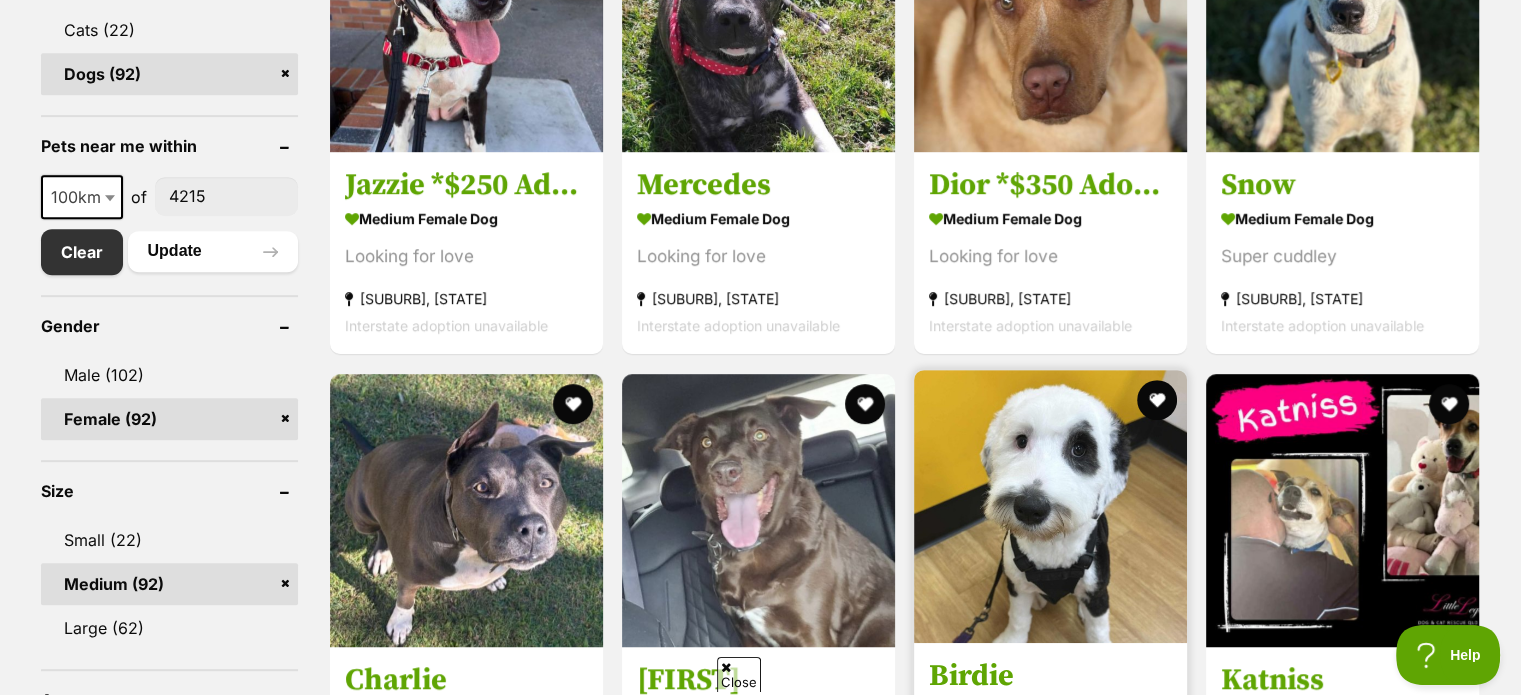 click at bounding box center [1050, 506] 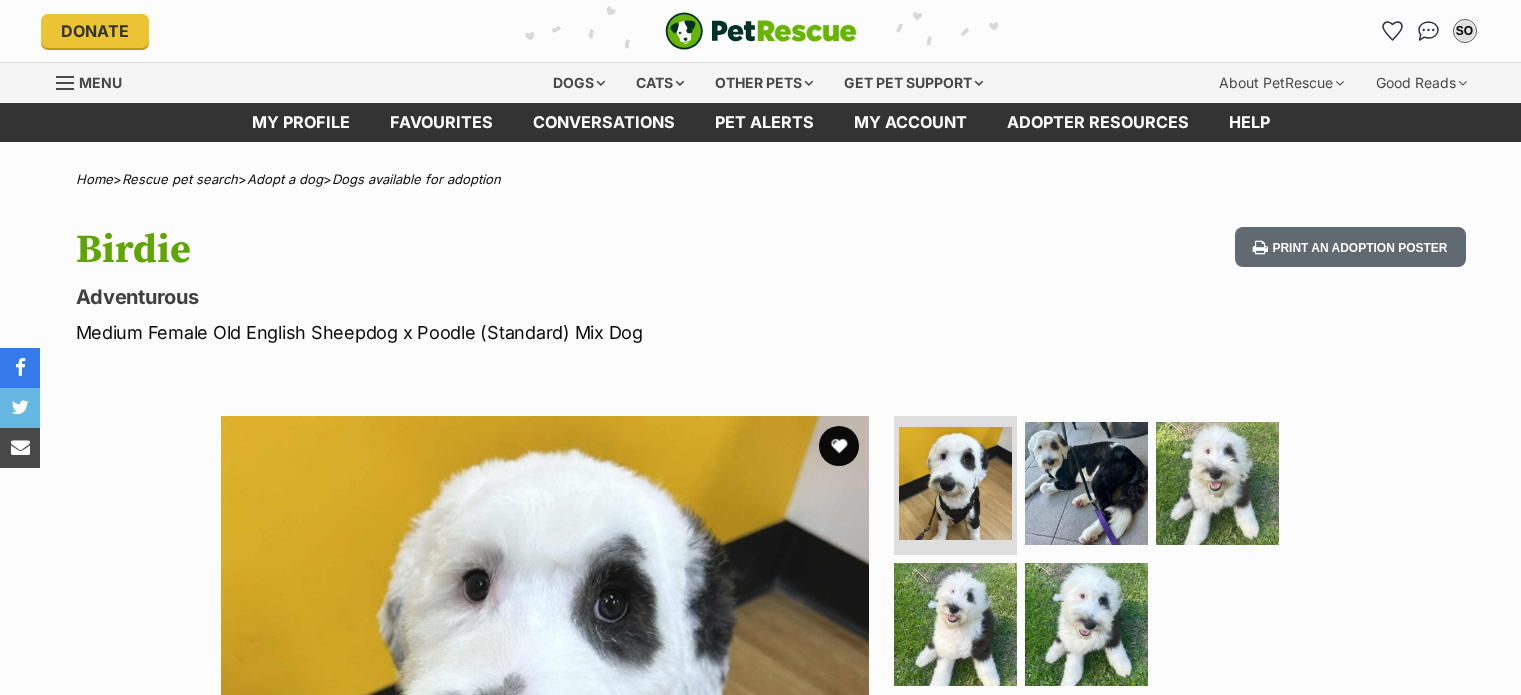 scroll, scrollTop: 0, scrollLeft: 0, axis: both 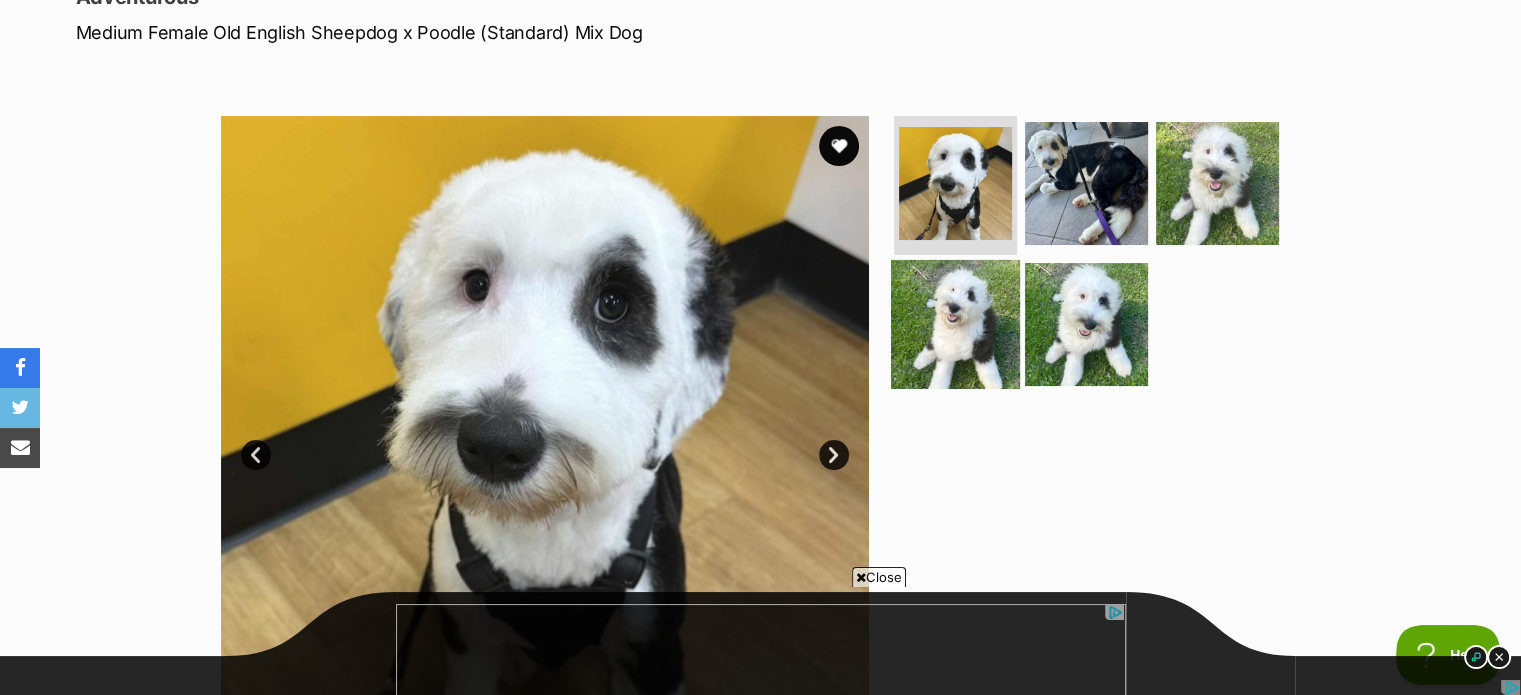 click at bounding box center [955, 324] 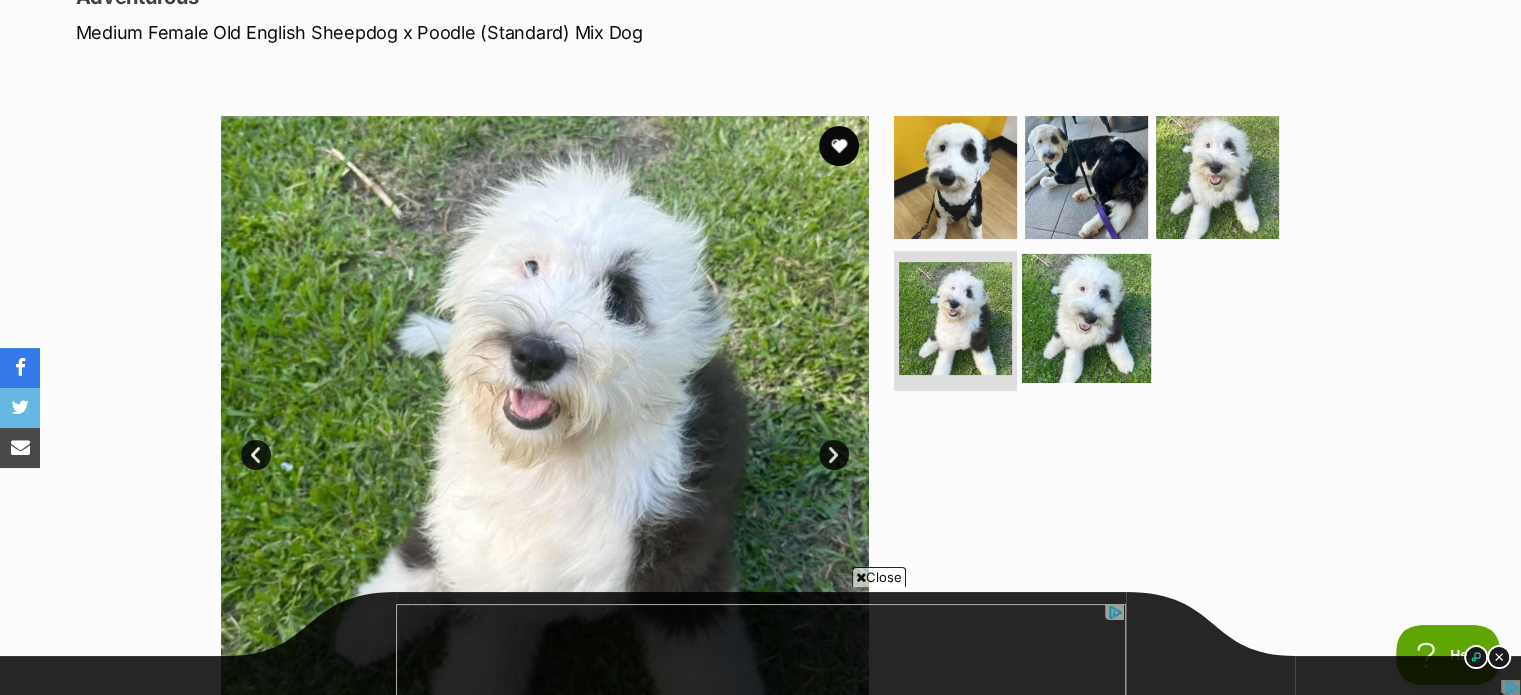 click at bounding box center (1086, 318) 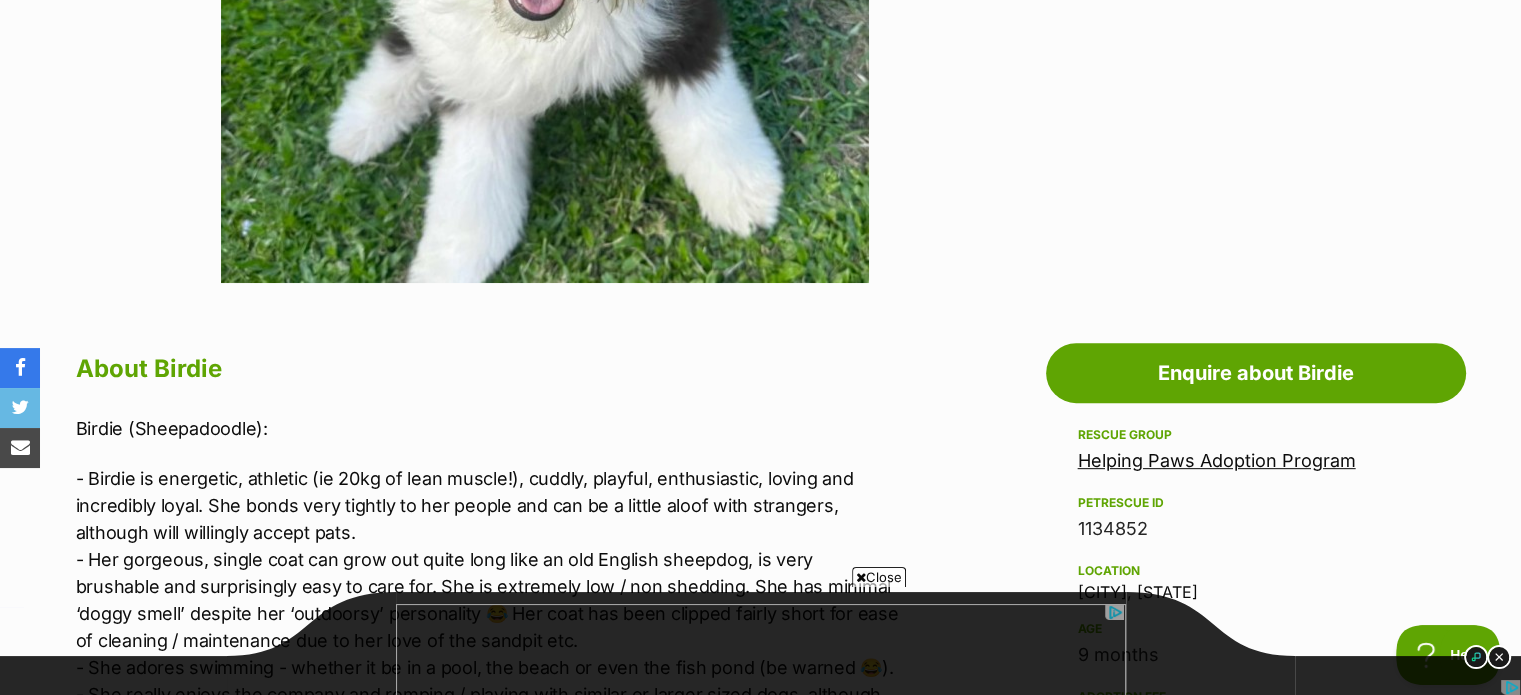scroll, scrollTop: 900, scrollLeft: 0, axis: vertical 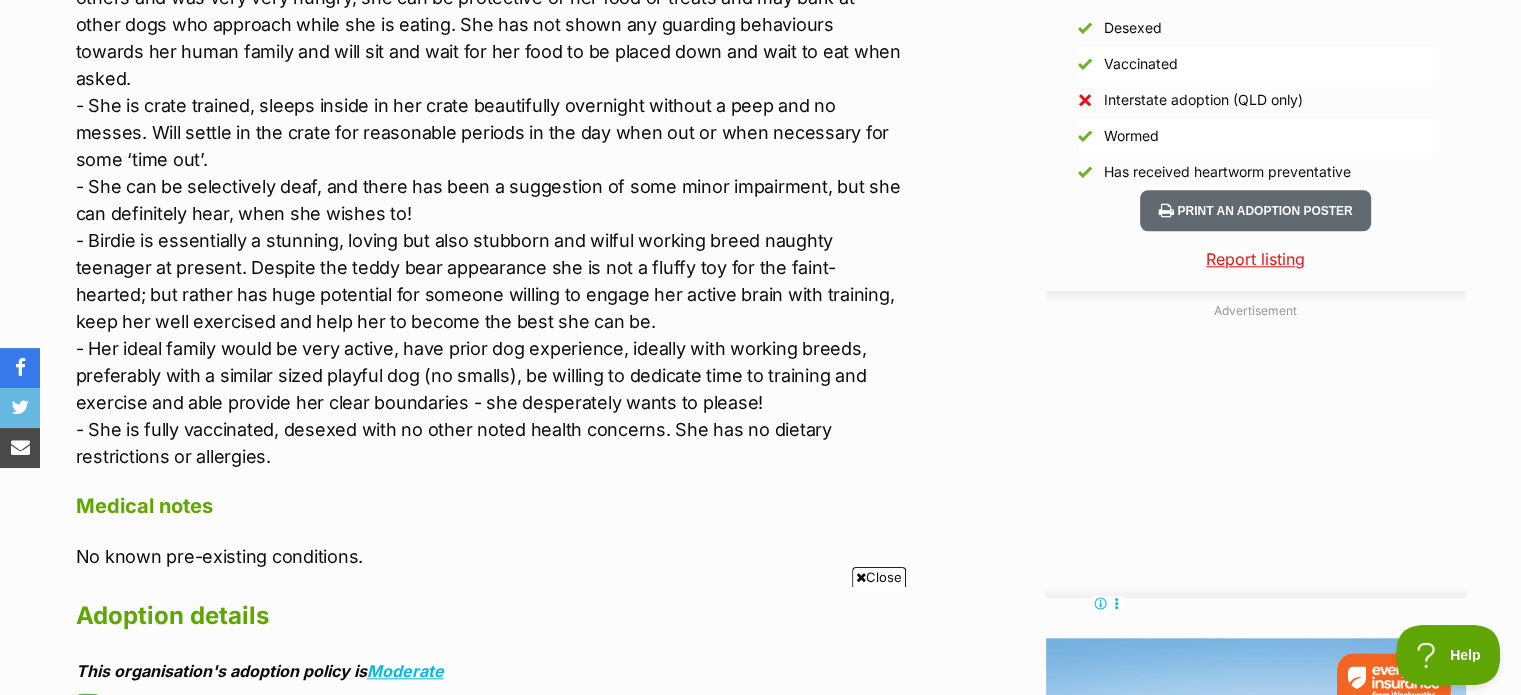 click on "Advertisement
Adoption information
I've been adopted!
This pet is no longer available
On Hold
Enquire about Birdie
Find available pets like this!
Rescue group
Helping Paws Adoption Program
PetRescue ID
1134852
Location
[CITY], [STATE]
Age
9 months
Adoption fee
$695.00
100% of the adoption fee goes directly to Helping Paws Adoption Program, the organisation providing their care.
Learn more about adoption fees .
Microchip number
978142000339335
Breeder identification
BIN0004293536065
Last updated
27 Jul, 2025
Pre-adoption checks
Desexed
Vaccinated
Interstate adoption ([STATE] only)
Wormed
Has received heartworm preventative
About Birdie
Birdie (Sheepadoodle):
Medical notes
No known pre-existing conditions.
Adoption details
Moderate" at bounding box center (761, 333) 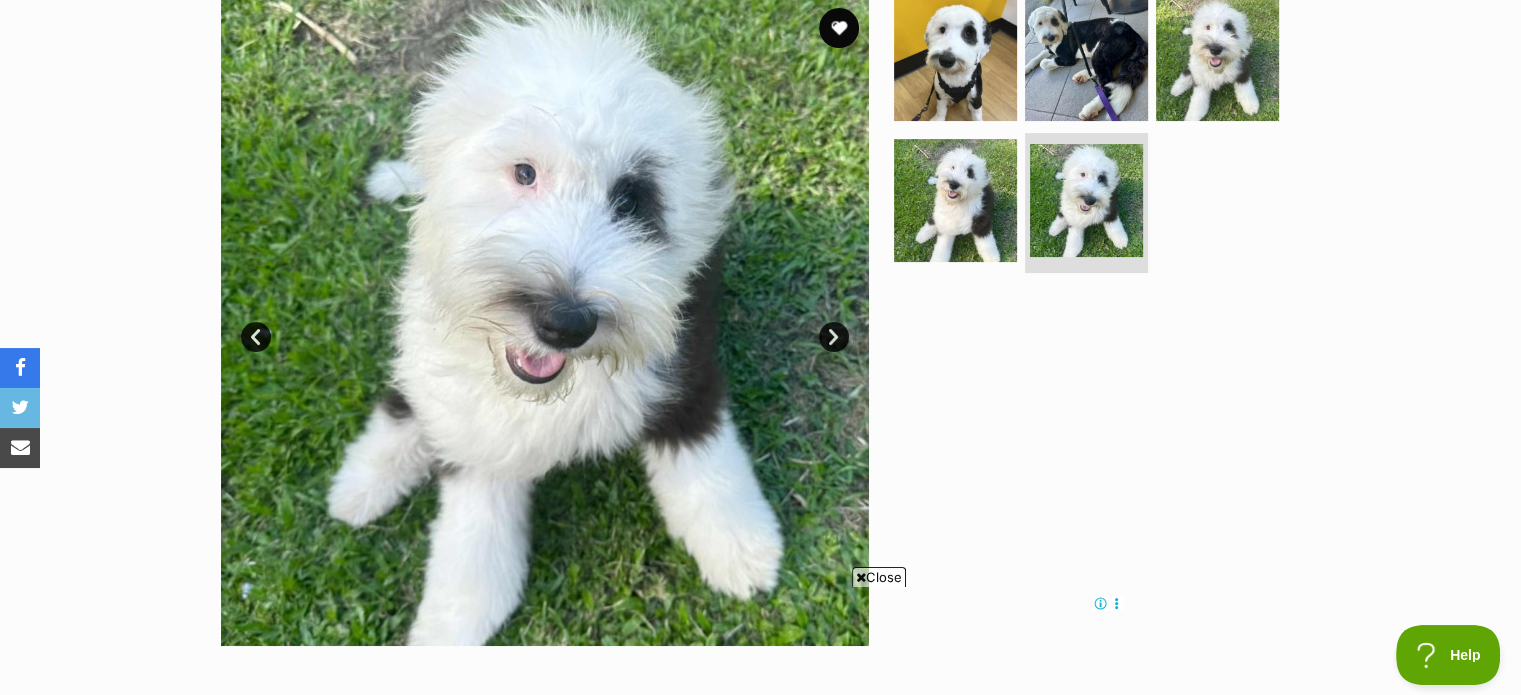 scroll, scrollTop: 416, scrollLeft: 0, axis: vertical 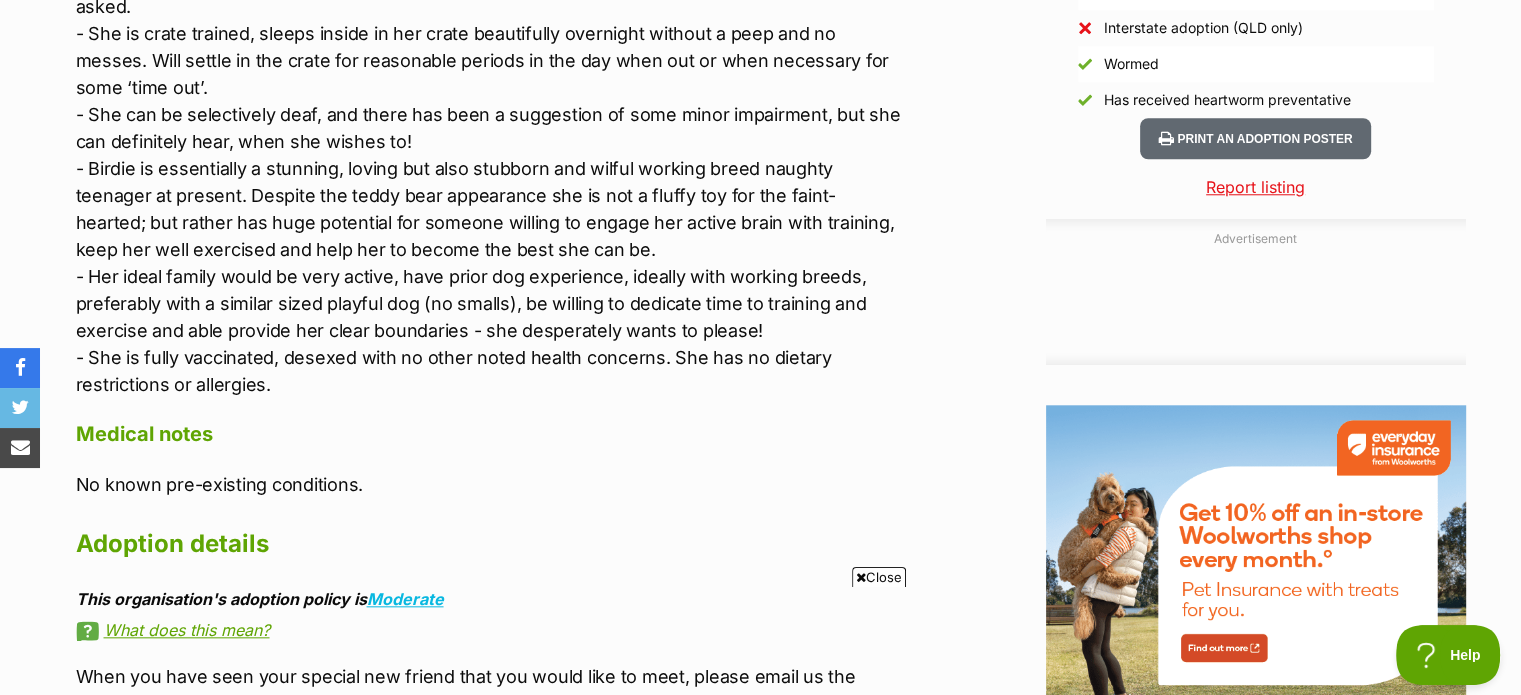click on "- Birdie is energetic, athletic (ie 20kg of lean muscle!), cuddly, playful, enthusiastic, loving and incredibly loyal. She bonds very tightly to her people and can be a little aloof with strangers, although will willingly accept pats.
- Her gorgeous, single coat can grow out quite long like an old English sheepdog, is very brushable and surprisingly easy to care for. She is extremely low / non shedding. She has minimal ‘doggy smell’ despite her ‘outdoorsy’ personality 😂 Her coat has been clipped fairly short for ease of cleaning / maintenance due to her love of the sandpit etc.
- She adores swimming - whether it be in a pool, the beach or even the fish pond (be warned 😂).
- She really enjoys the company and romping / playing with similar or larger sized dogs, although generally benefits from slow introductions as she can be a little nervous initially.
- She can be bossy / dominant with younger or smaller dogs; particularly around high value objects." at bounding box center (489, -142) 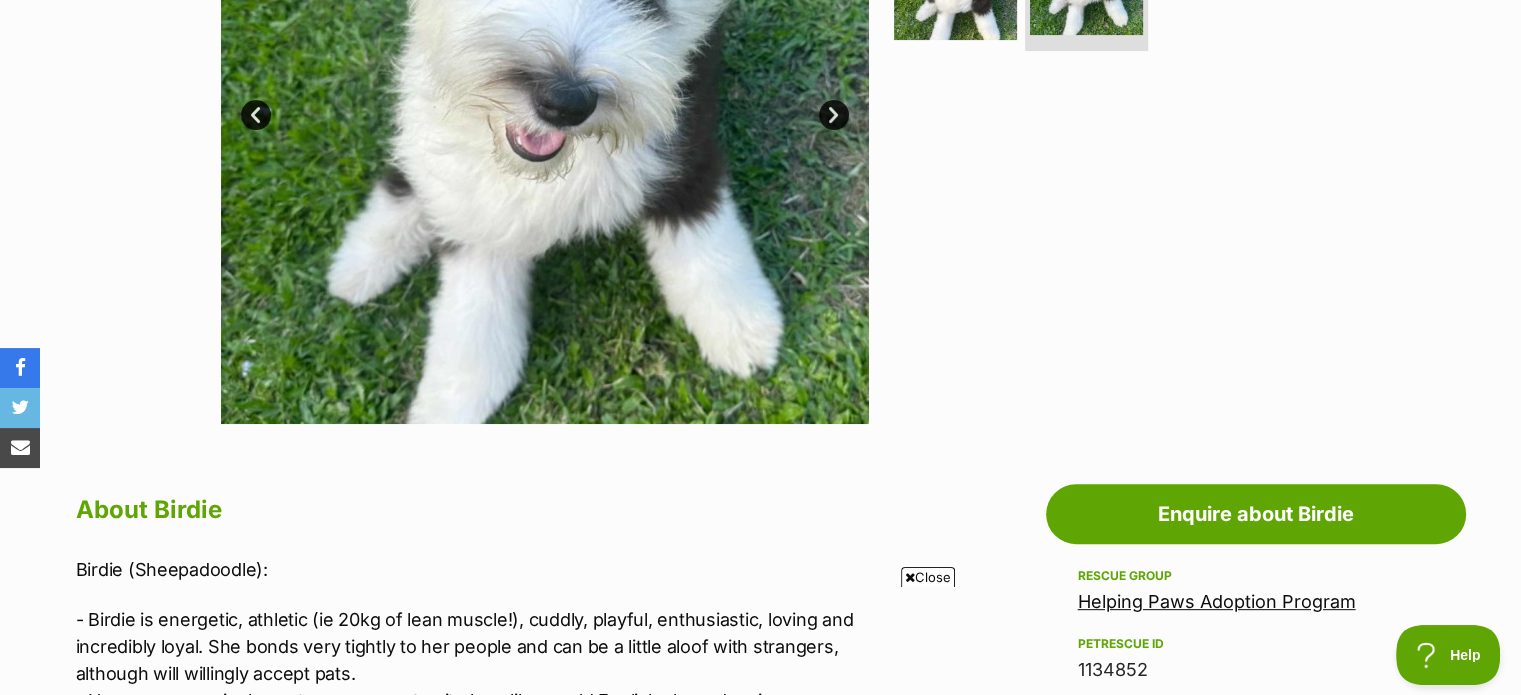 scroll, scrollTop: 635, scrollLeft: 0, axis: vertical 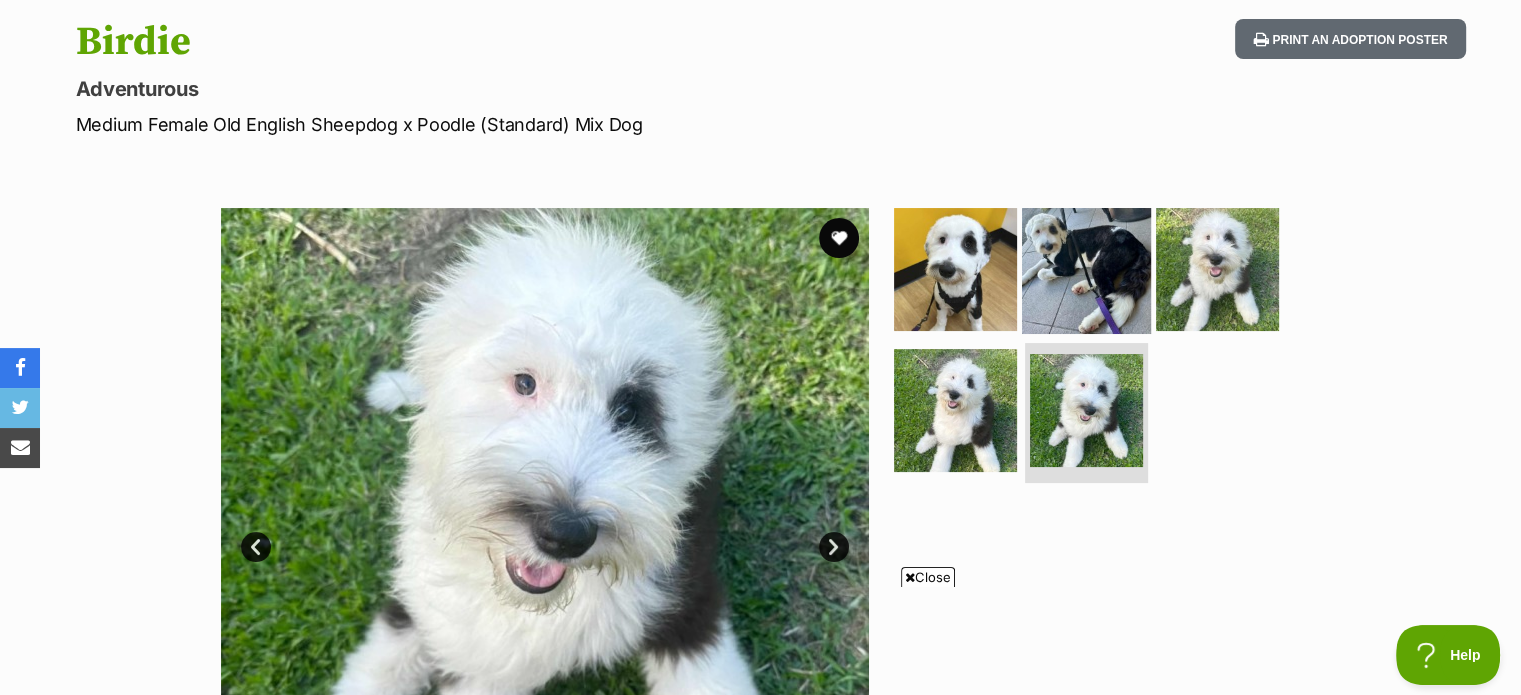 click at bounding box center [1086, 268] 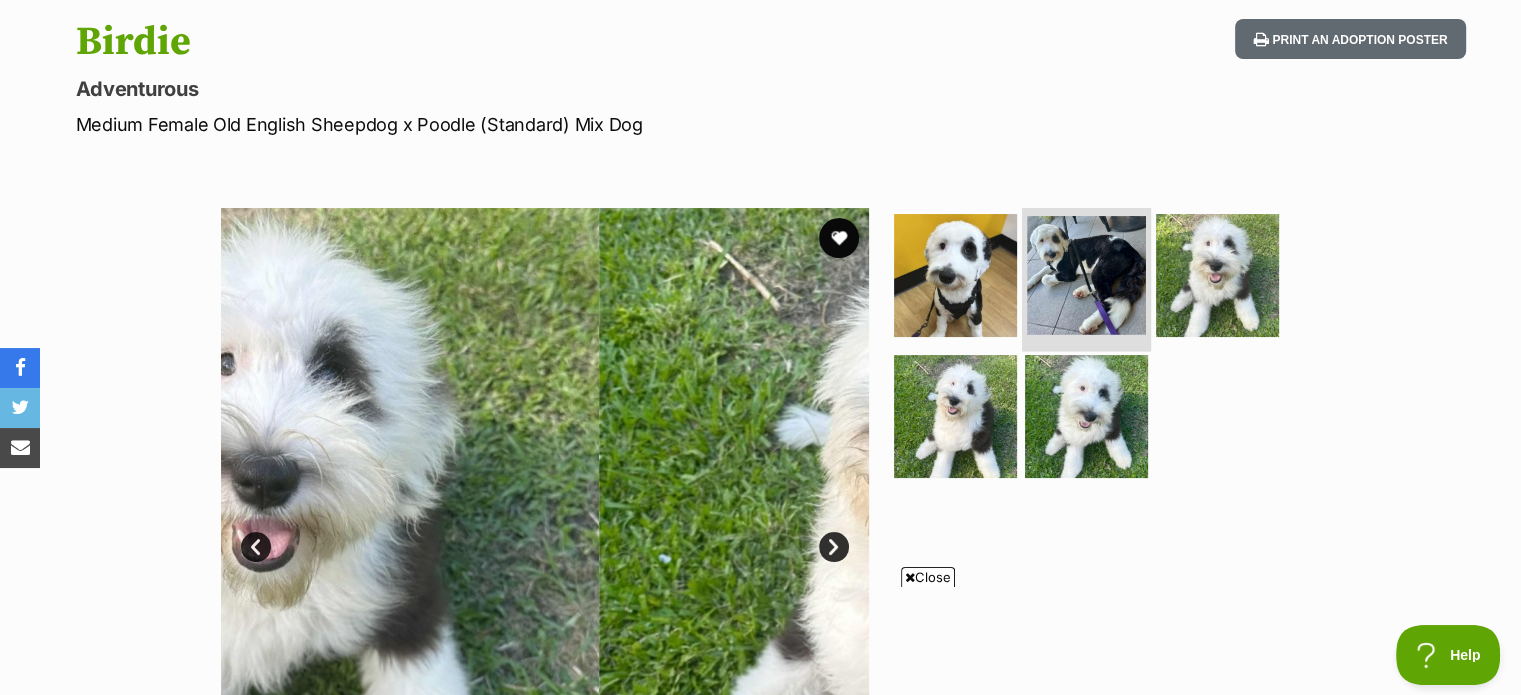 click at bounding box center (1086, 275) 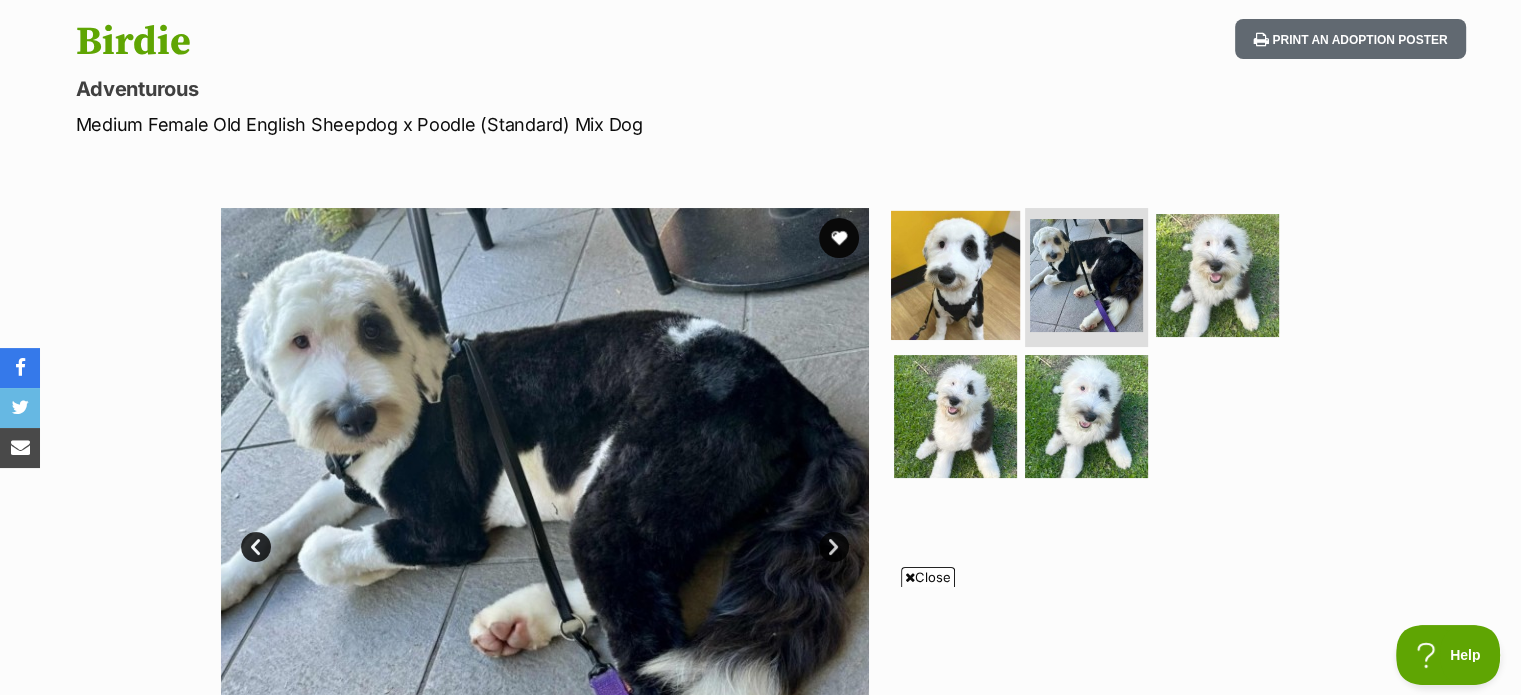 click at bounding box center (955, 274) 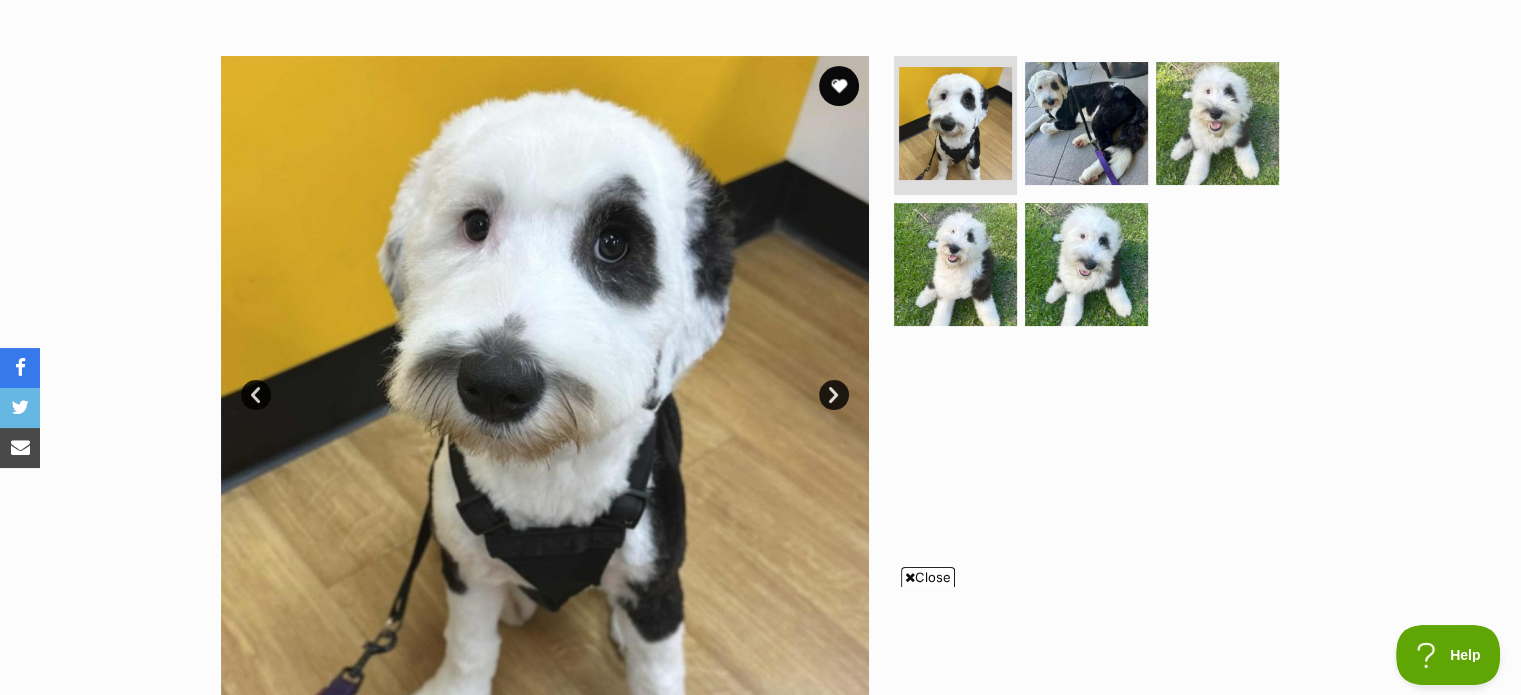 scroll, scrollTop: 344, scrollLeft: 0, axis: vertical 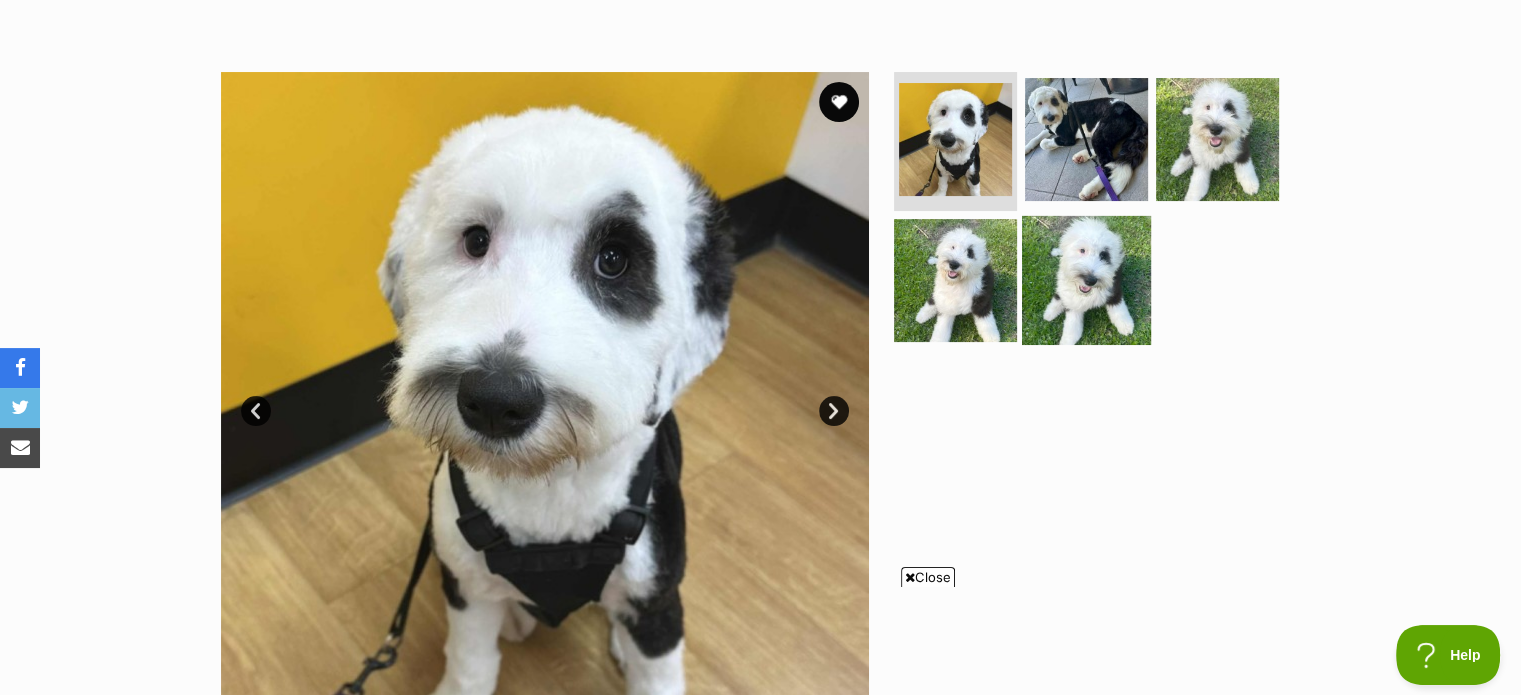 click at bounding box center [1086, 280] 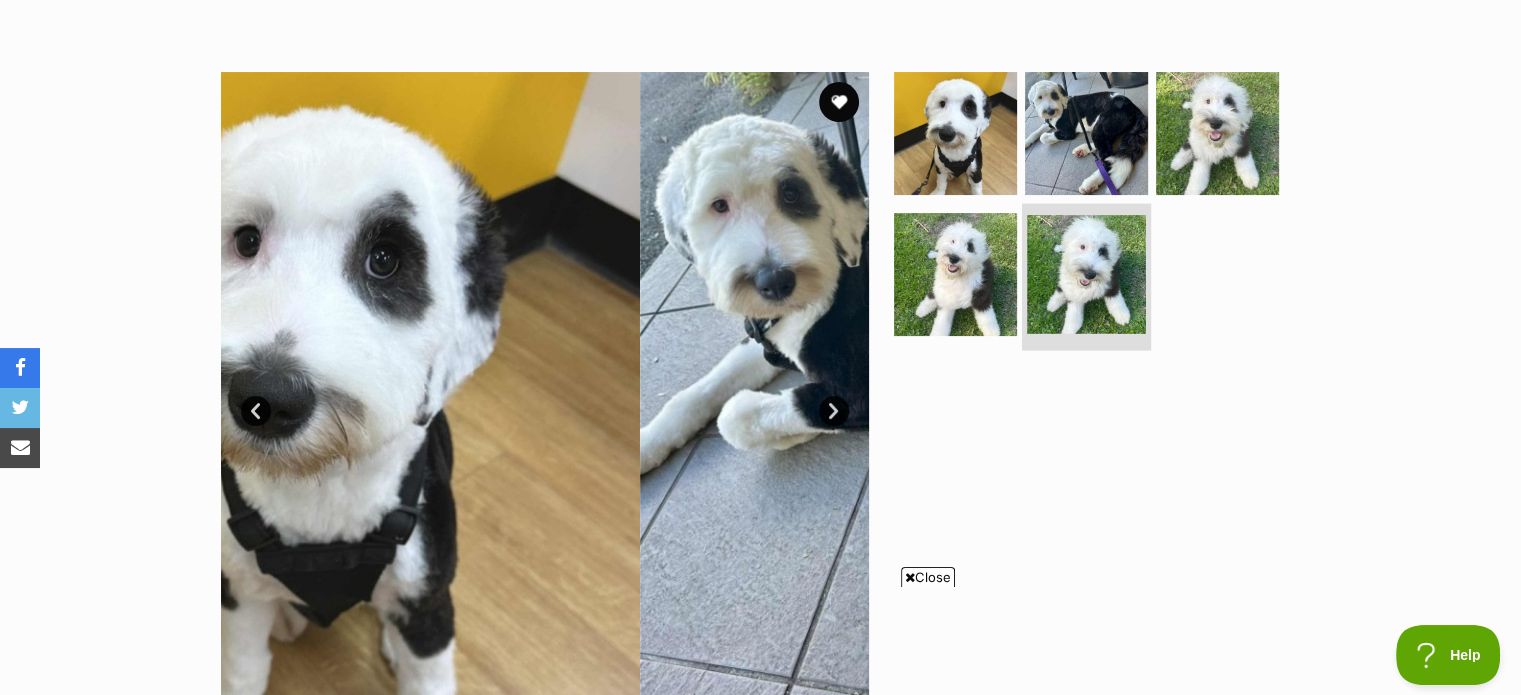 click at bounding box center (1086, 274) 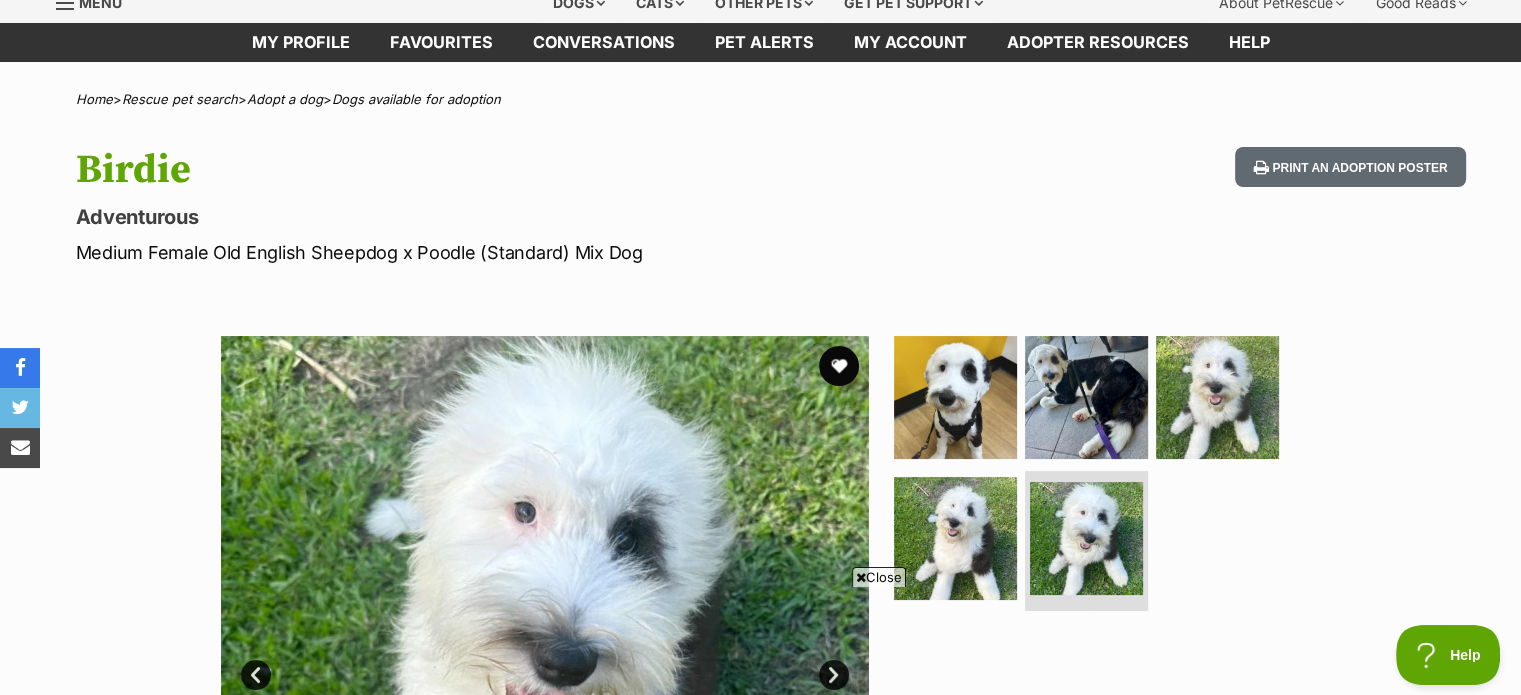 scroll, scrollTop: 0, scrollLeft: 0, axis: both 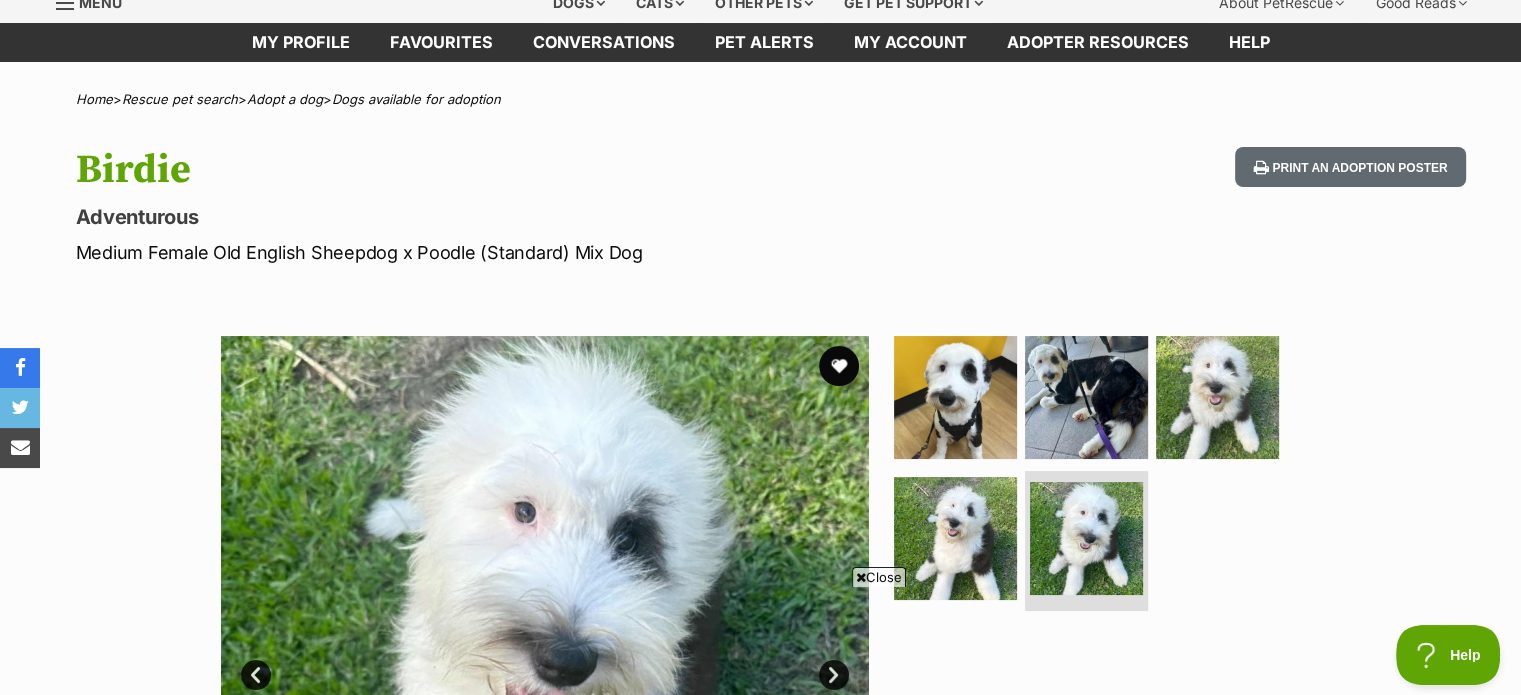 drag, startPoint x: 1092, startPoint y: 471, endPoint x: 699, endPoint y: 332, distance: 416.8573 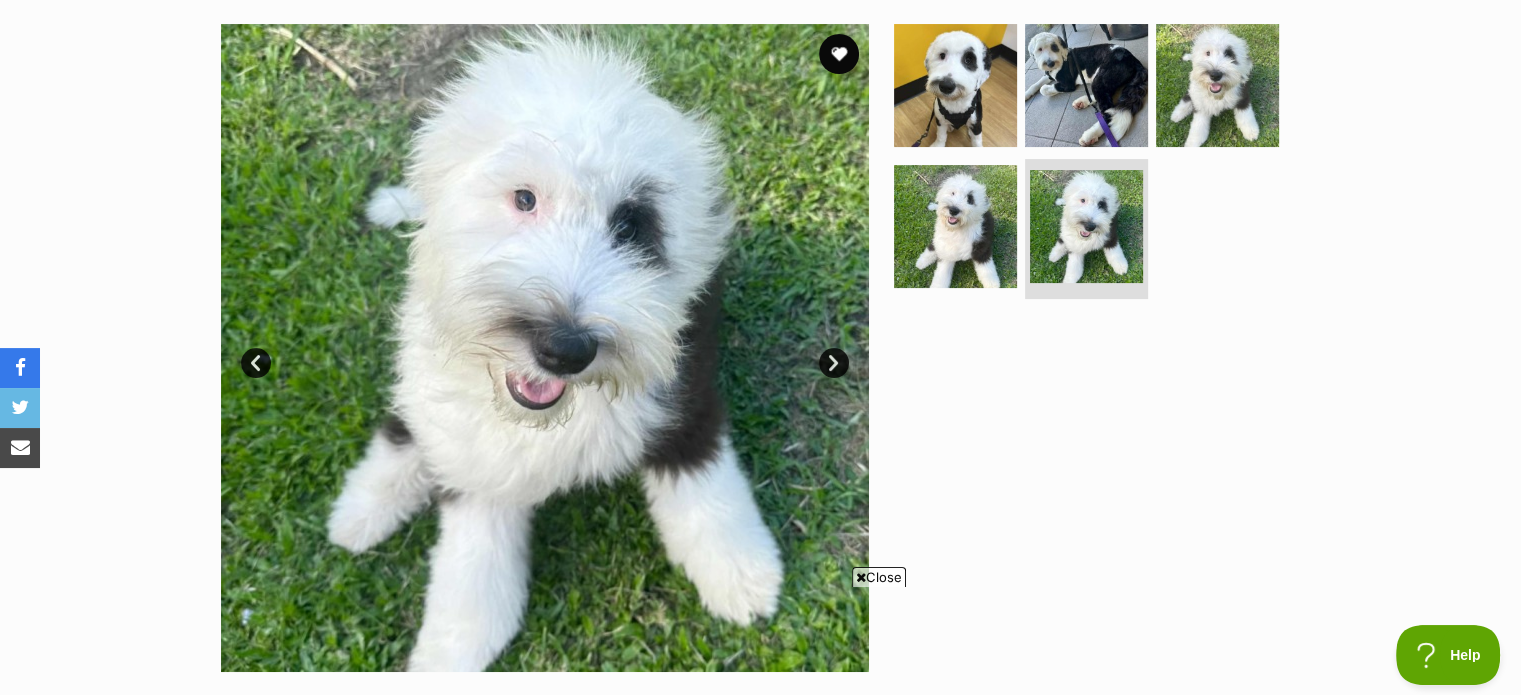 scroll, scrollTop: 480, scrollLeft: 0, axis: vertical 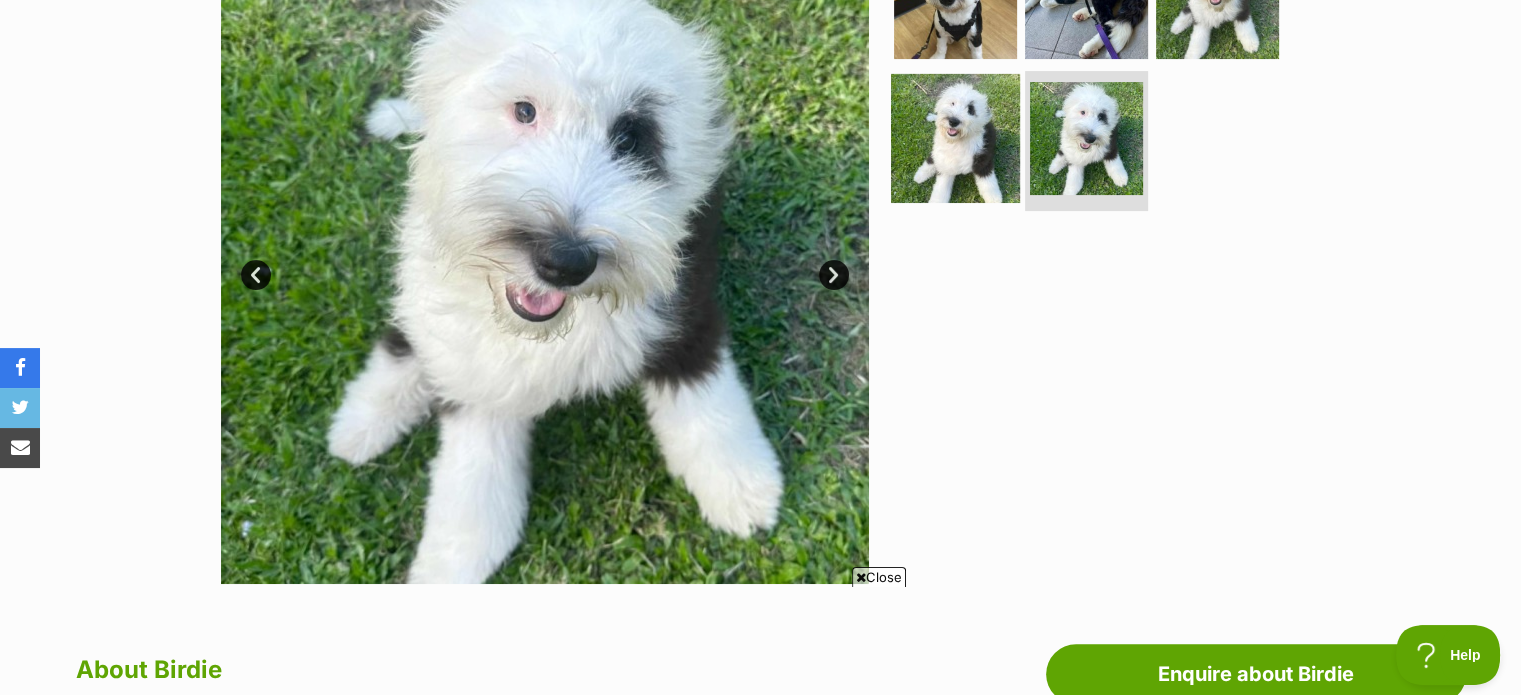 click at bounding box center [955, 138] 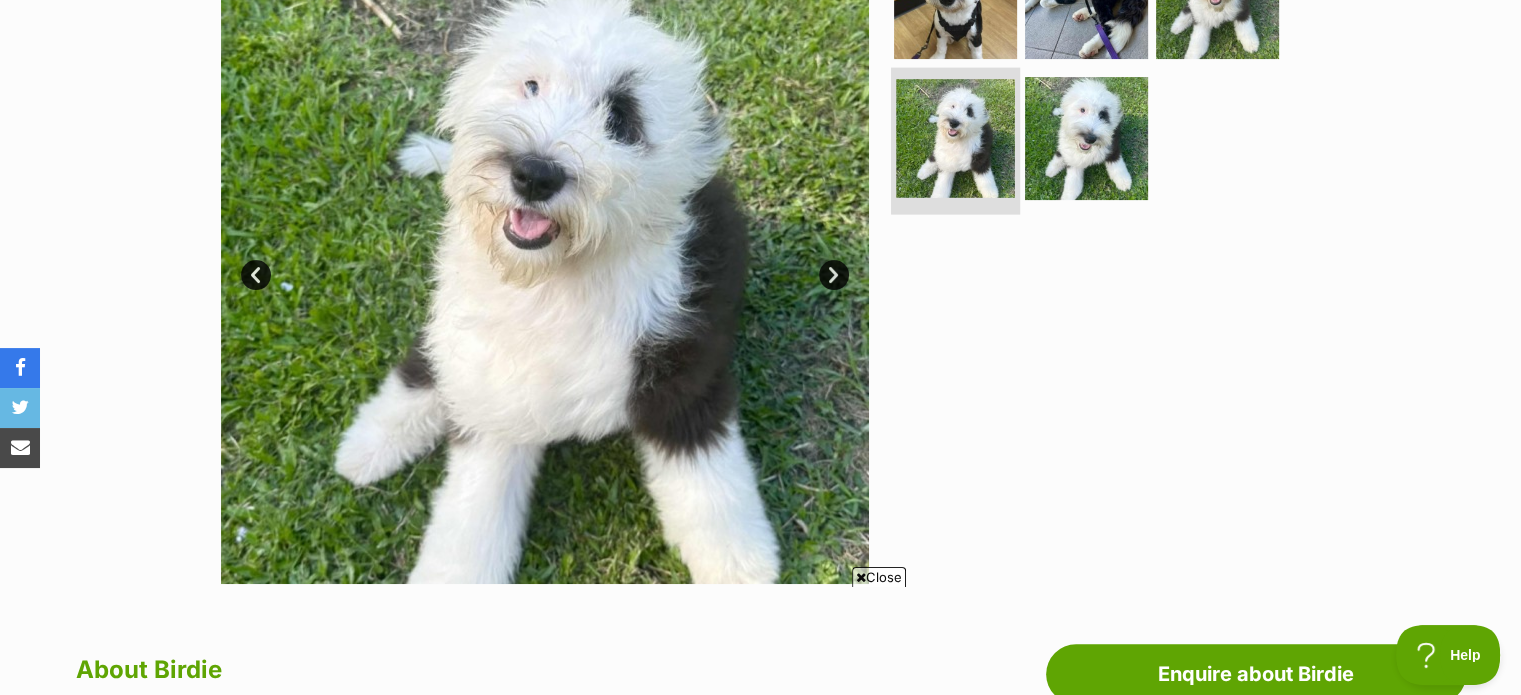scroll, scrollTop: 0, scrollLeft: 0, axis: both 